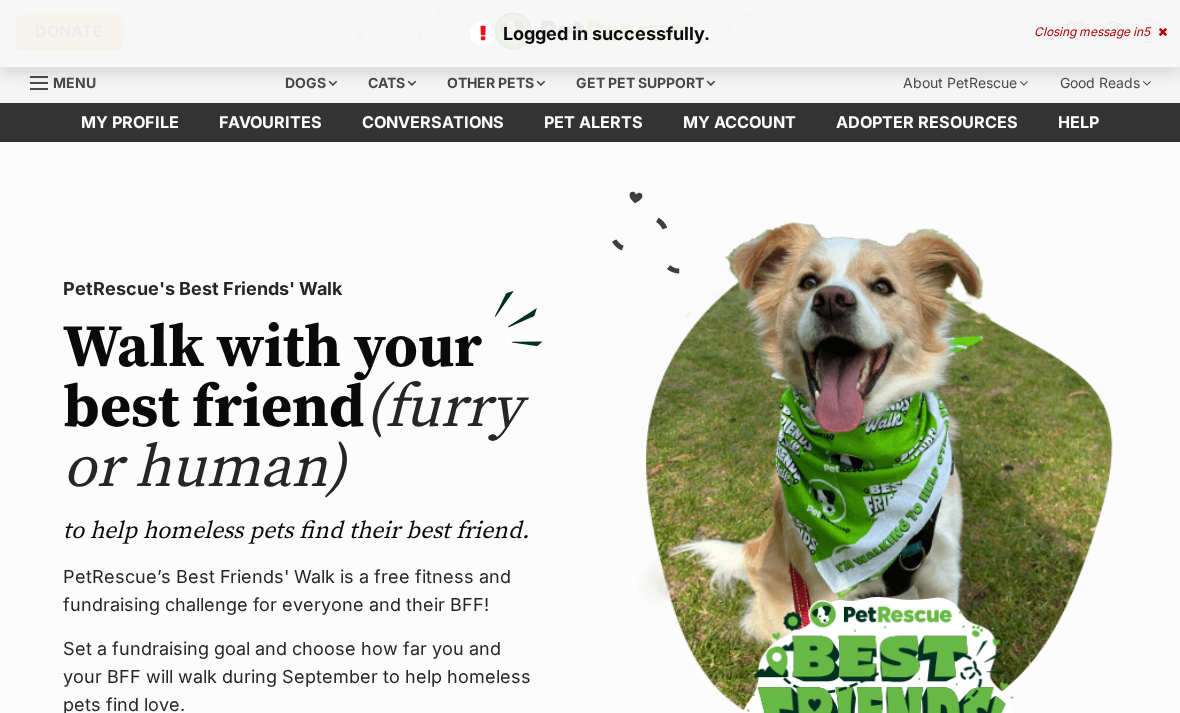 scroll, scrollTop: 0, scrollLeft: 0, axis: both 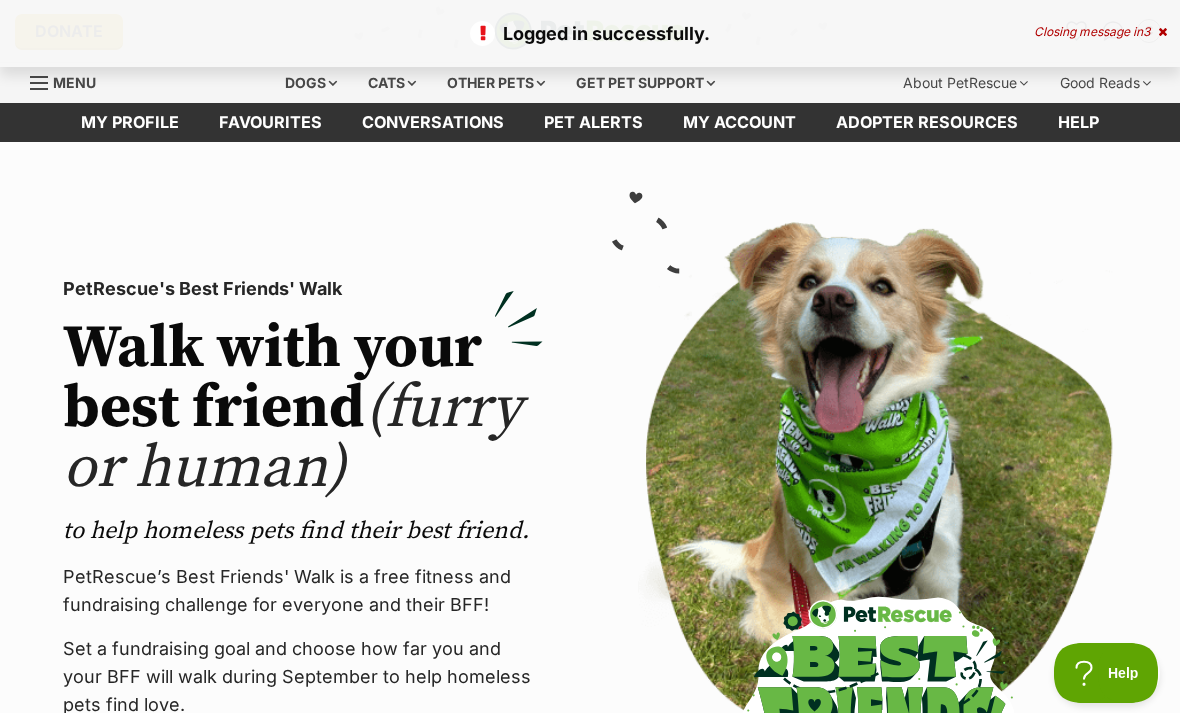 click on "Cats" at bounding box center (392, 83) 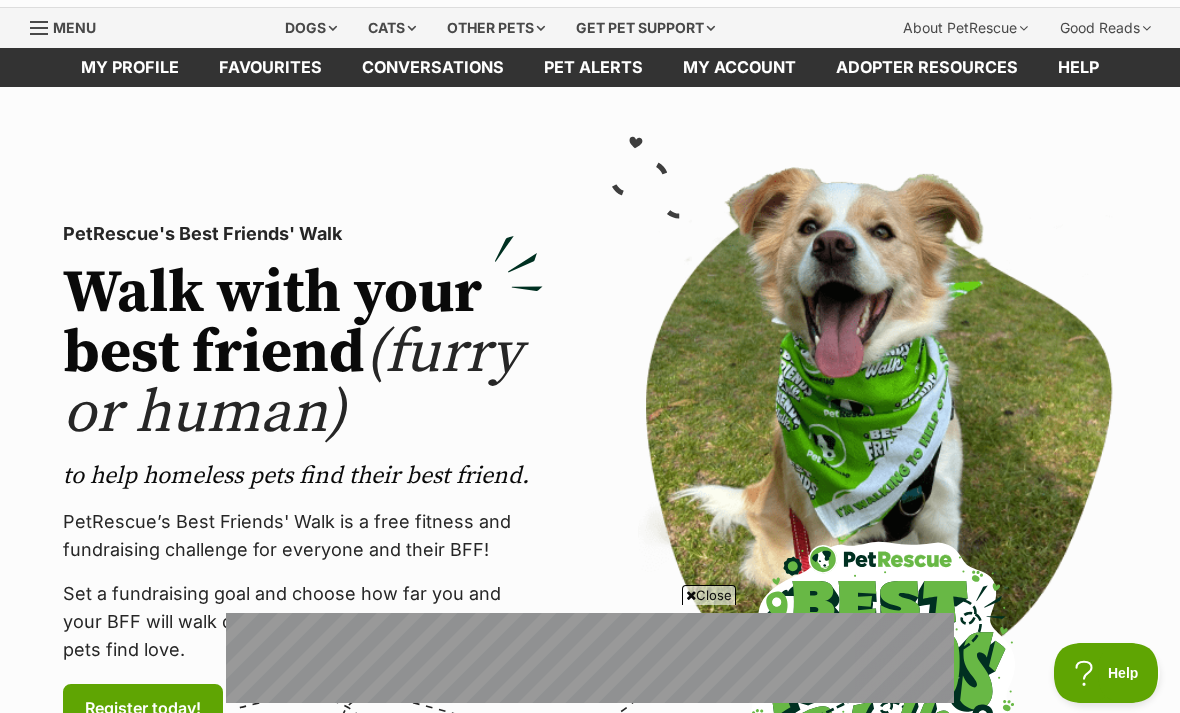 scroll, scrollTop: 0, scrollLeft: 0, axis: both 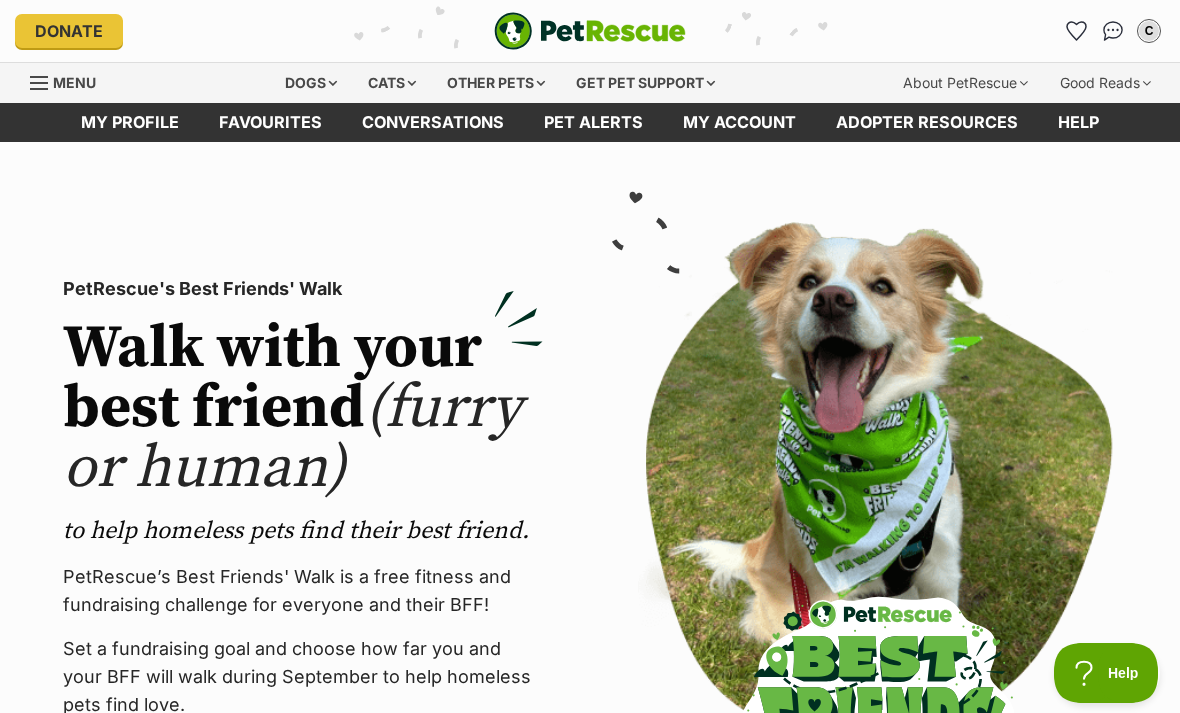 click on "Cats" at bounding box center [392, 83] 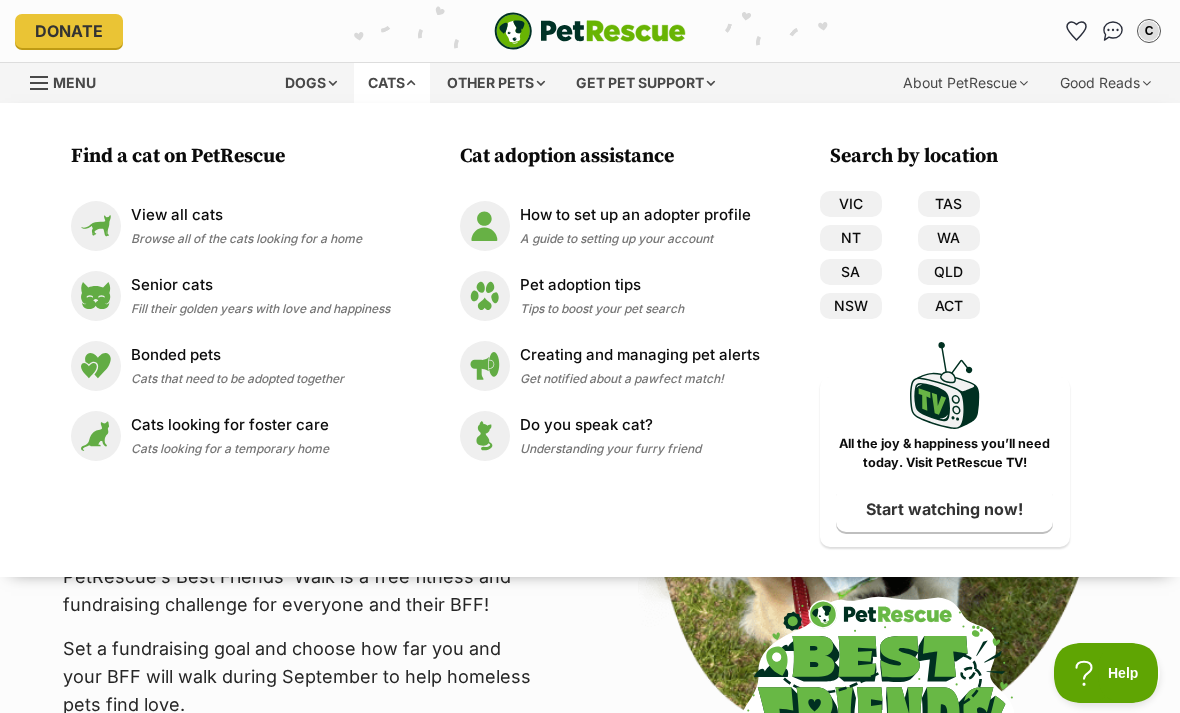 click on "QLD" at bounding box center (949, 272) 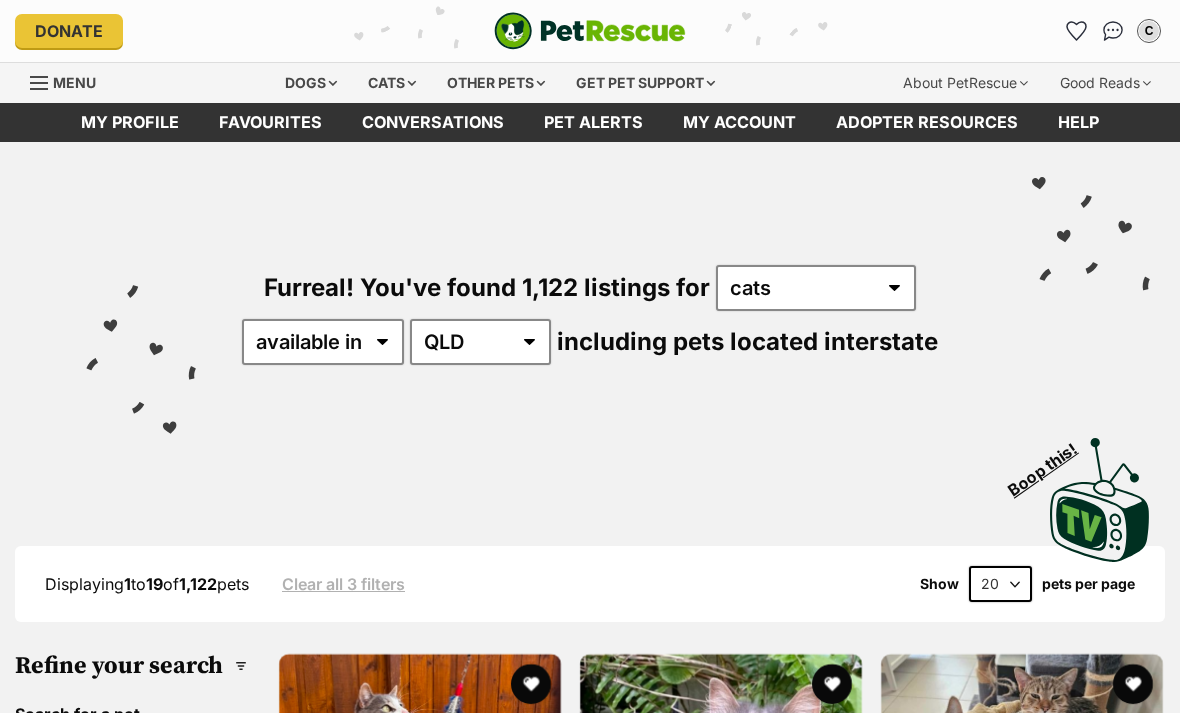 scroll, scrollTop: 0, scrollLeft: 0, axis: both 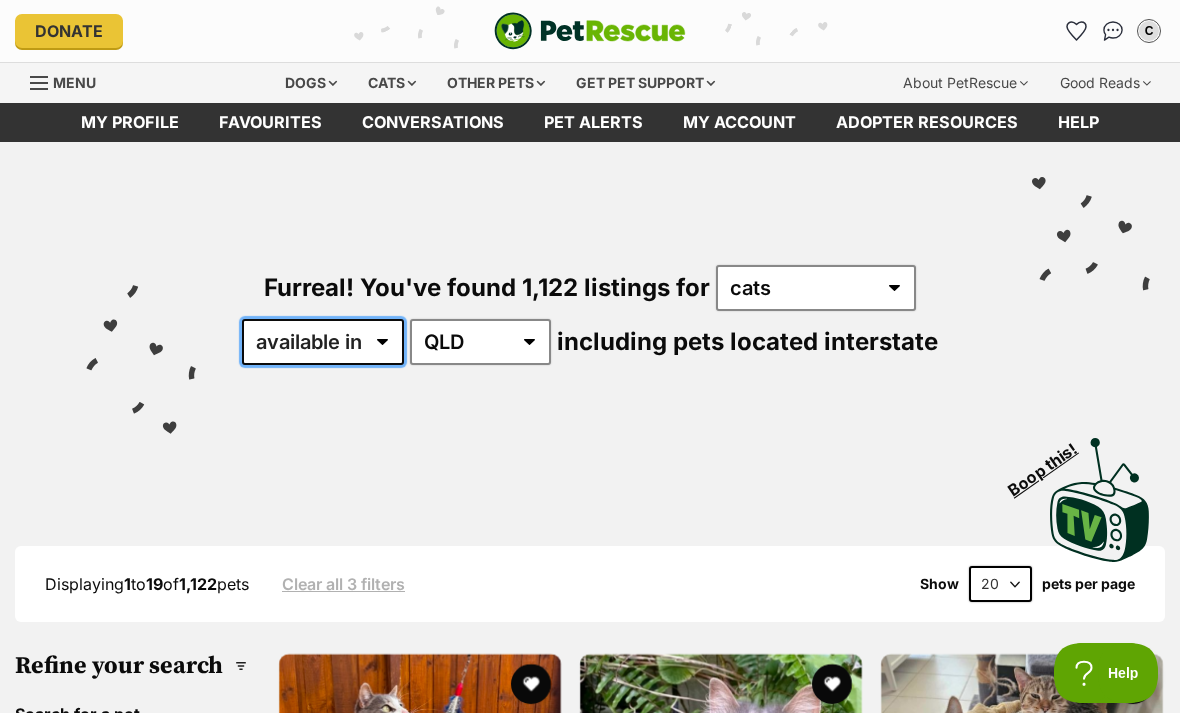 click on "available in
located in" at bounding box center (323, 342) 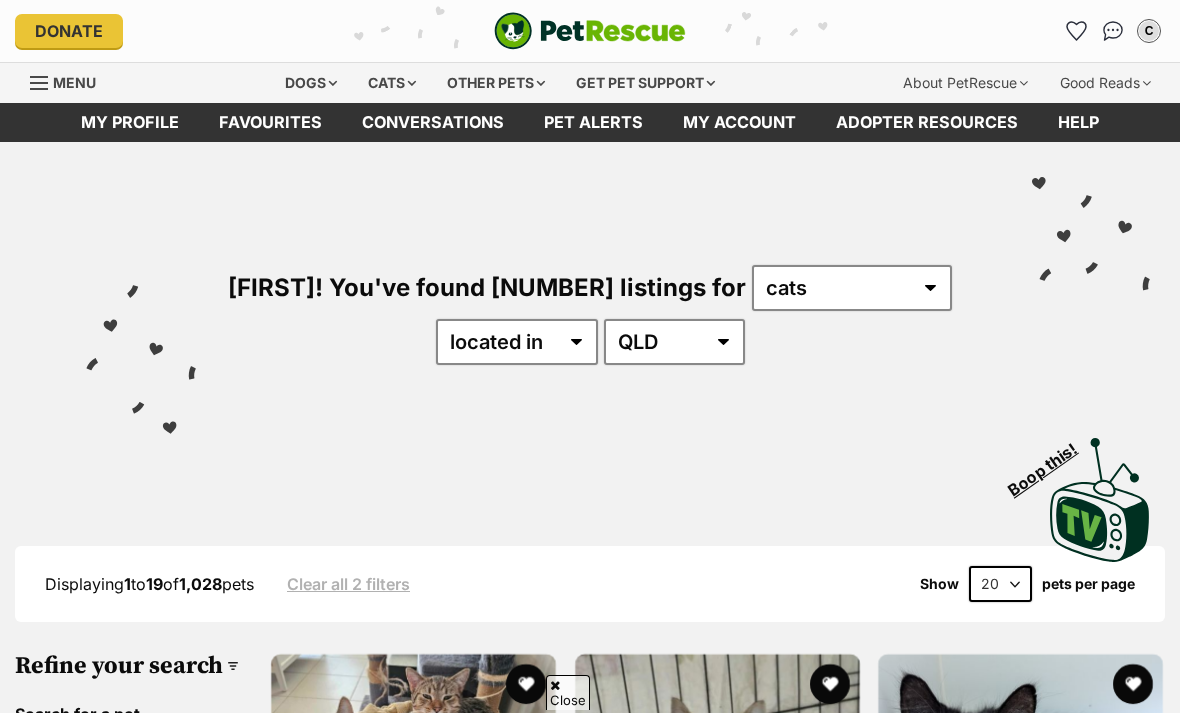 scroll, scrollTop: 237, scrollLeft: 0, axis: vertical 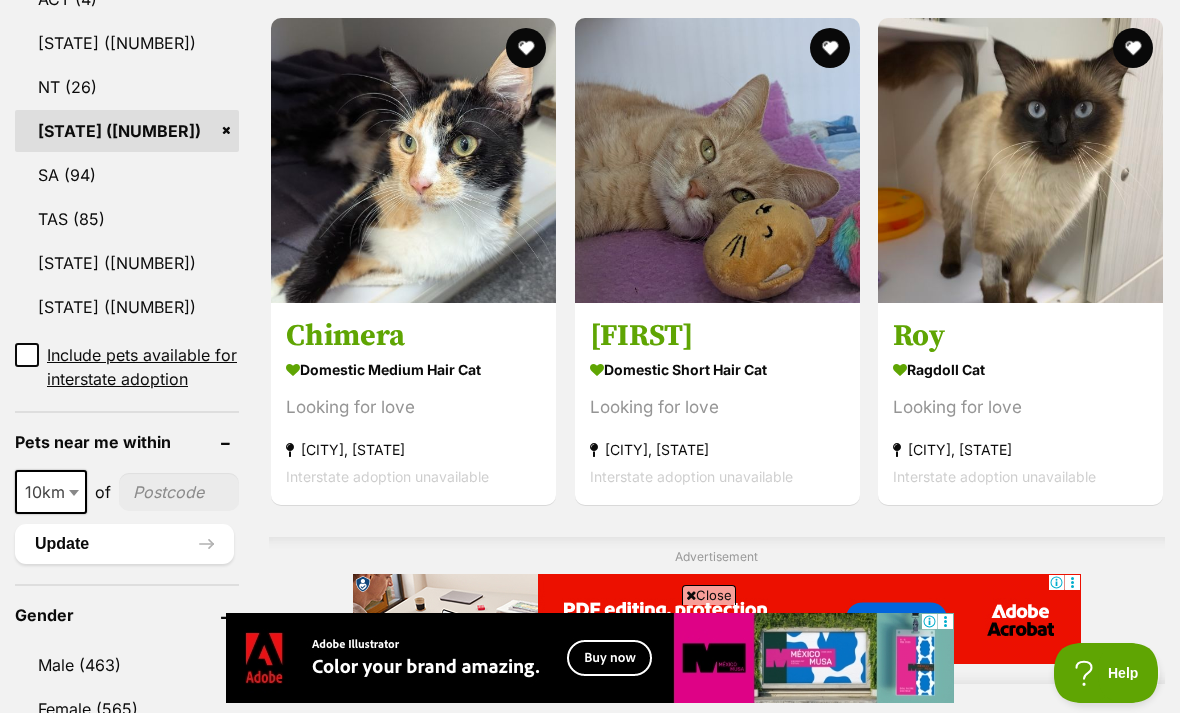 click at bounding box center (179, 492) 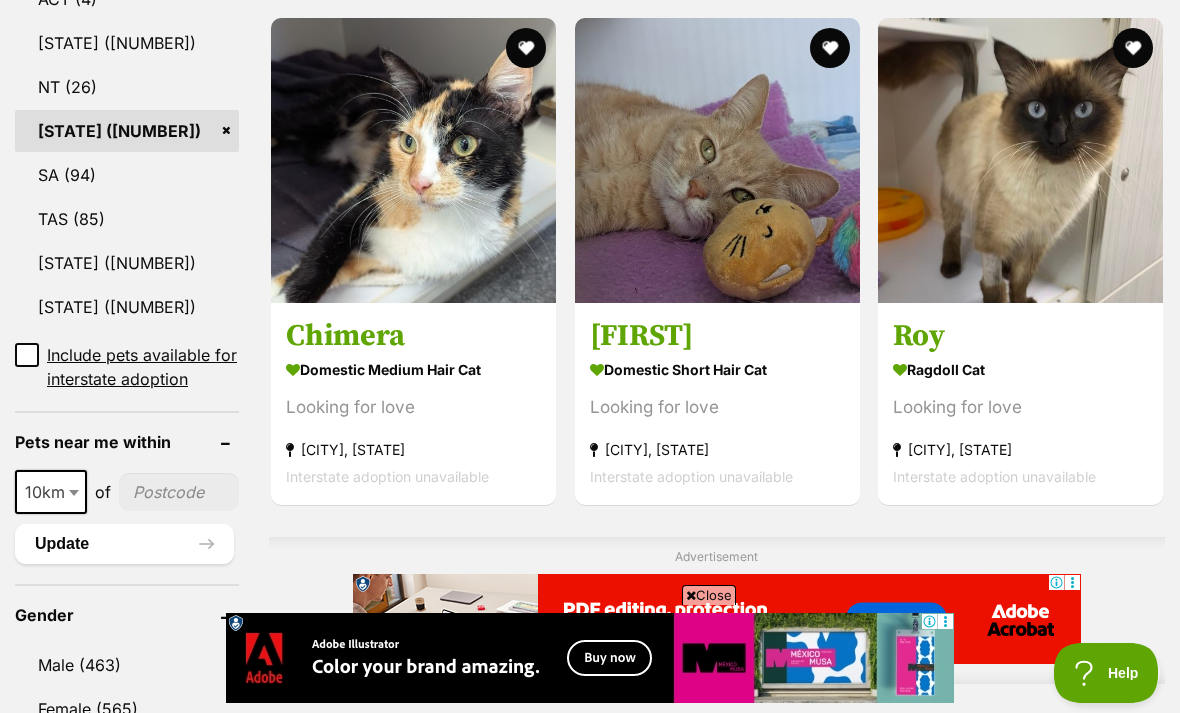 scroll, scrollTop: 1141, scrollLeft: 0, axis: vertical 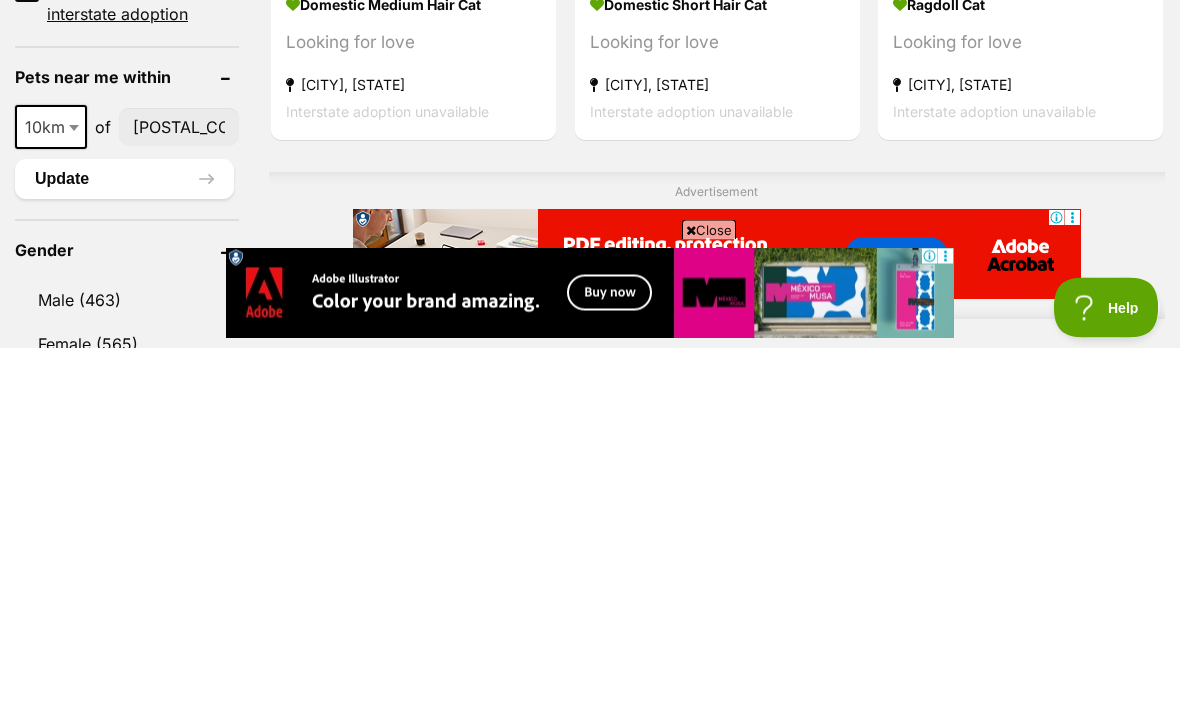 type on "4007" 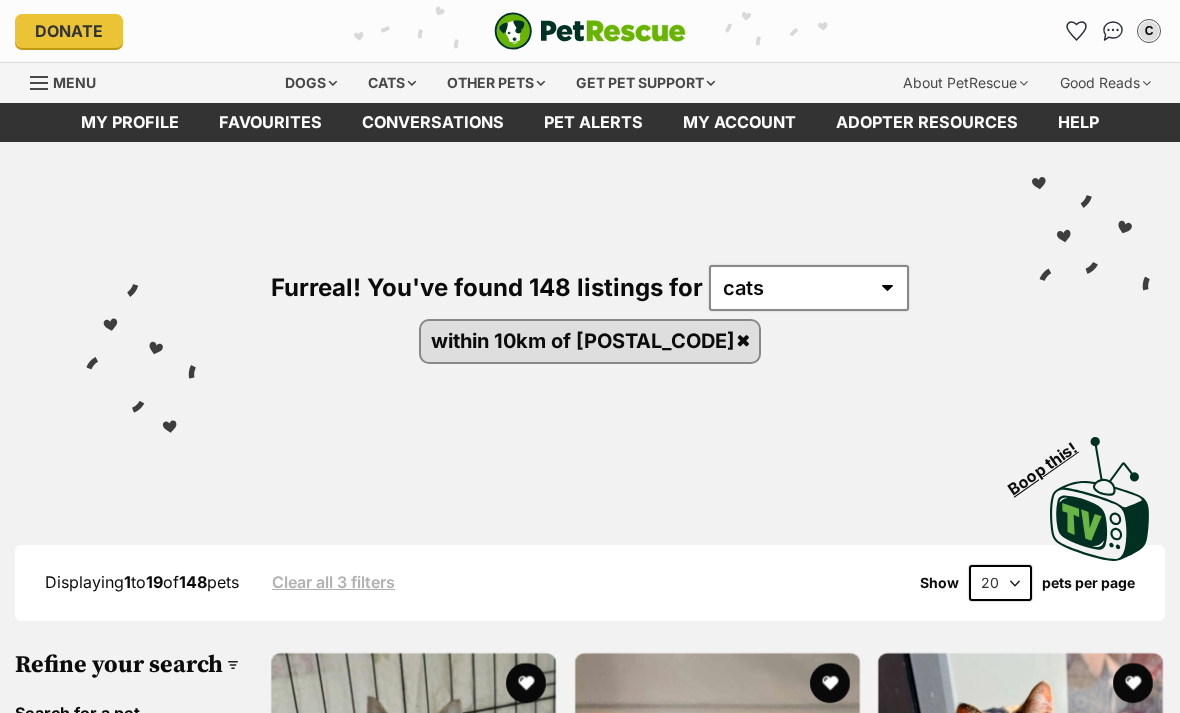 scroll, scrollTop: 229, scrollLeft: 0, axis: vertical 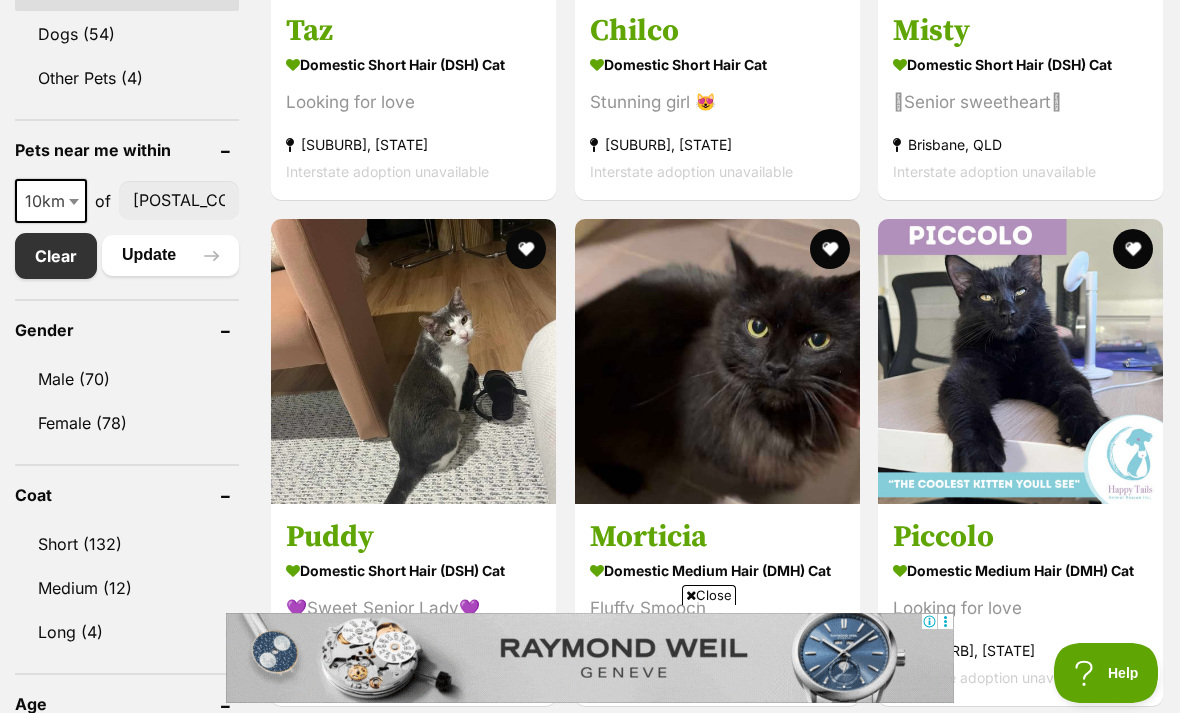 click on "10km" at bounding box center (51, 201) 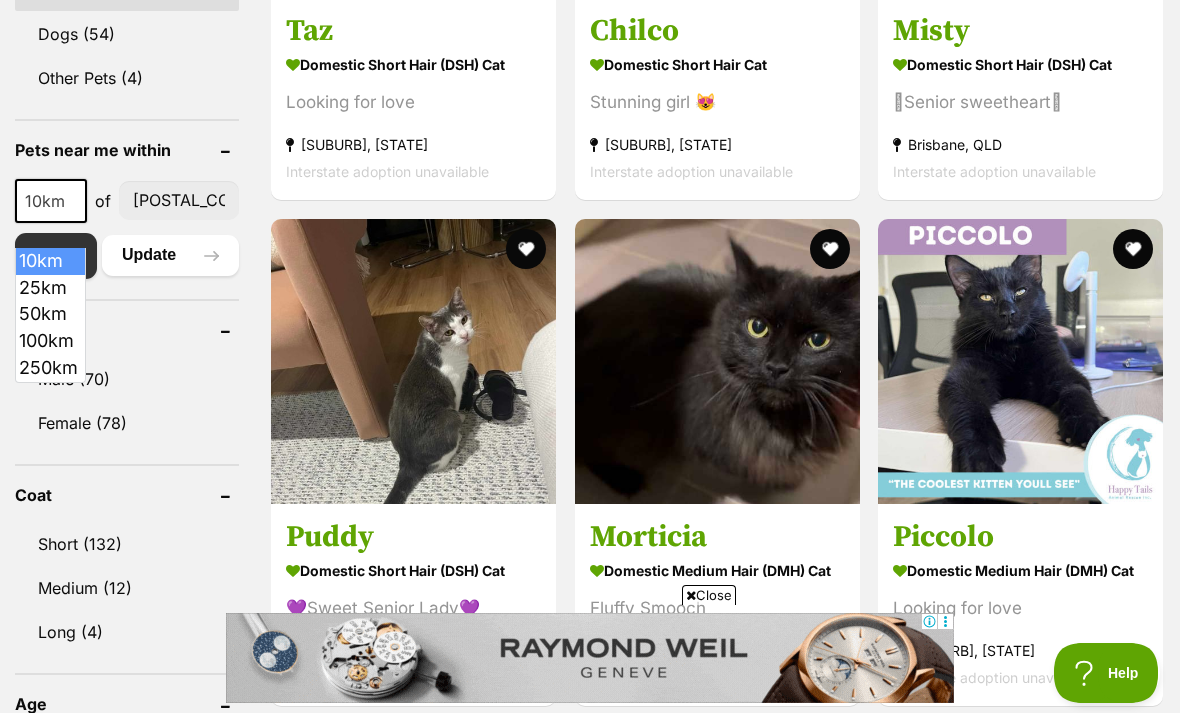 select on "100" 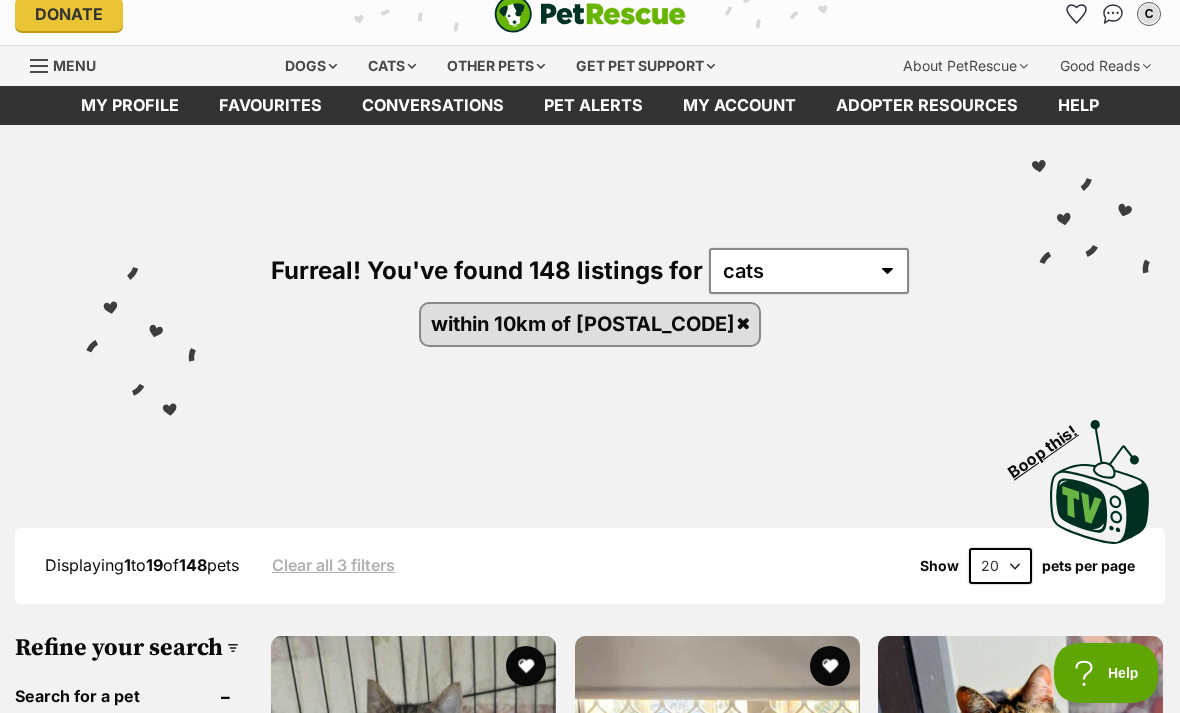 scroll, scrollTop: 0, scrollLeft: 0, axis: both 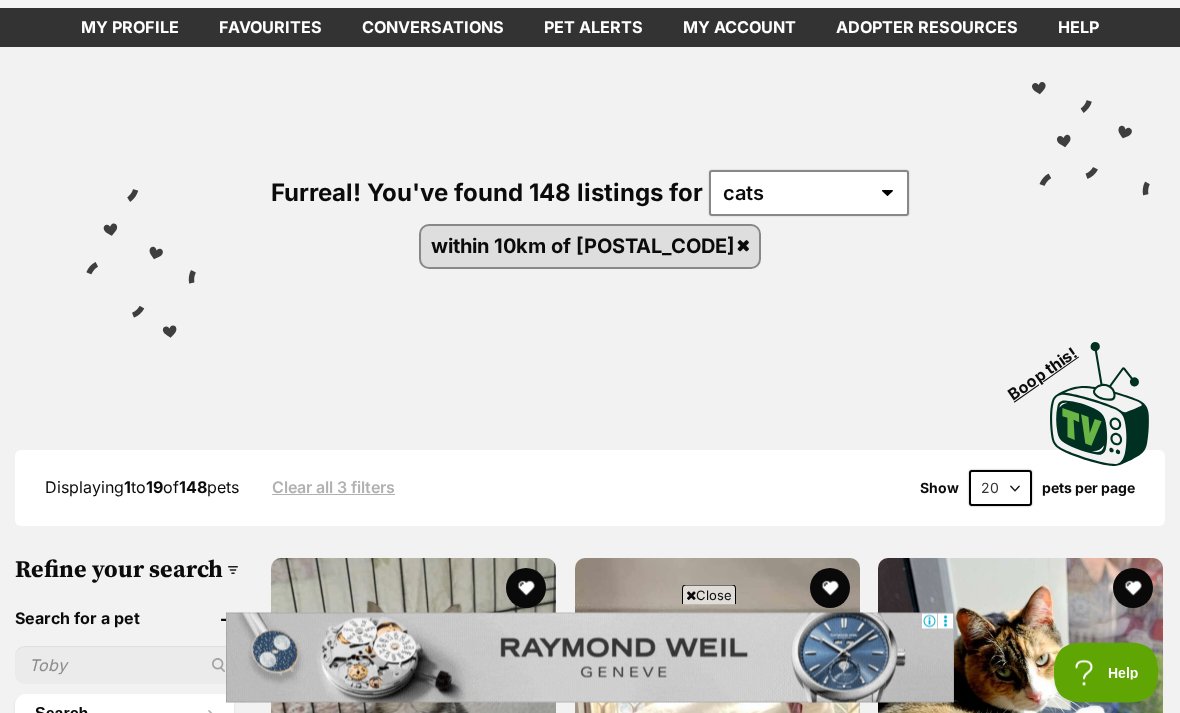 click on "20 40 60" at bounding box center [1000, 489] 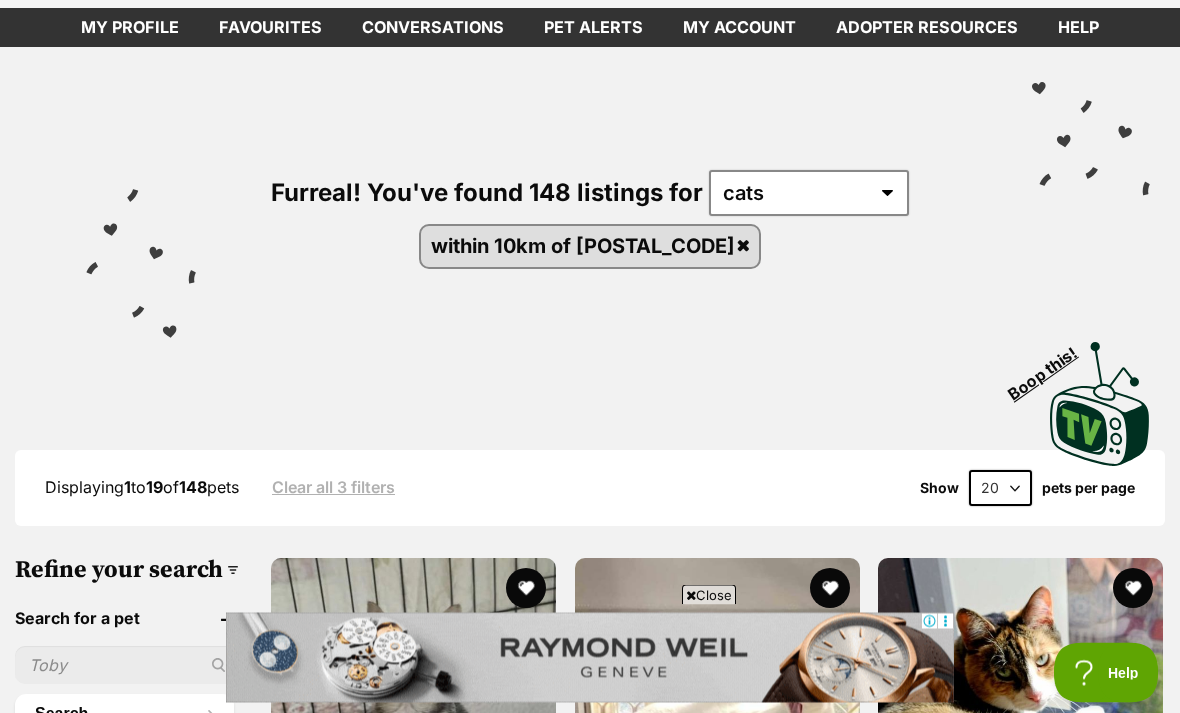 scroll, scrollTop: 95, scrollLeft: 0, axis: vertical 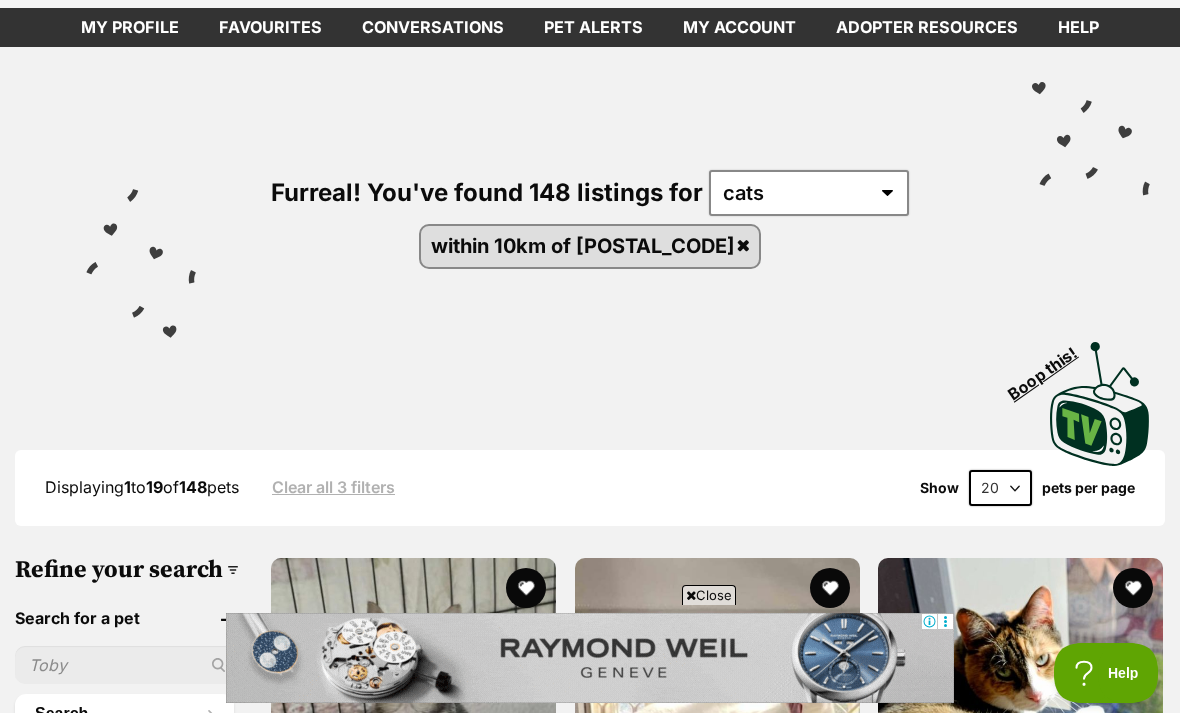 select on "60" 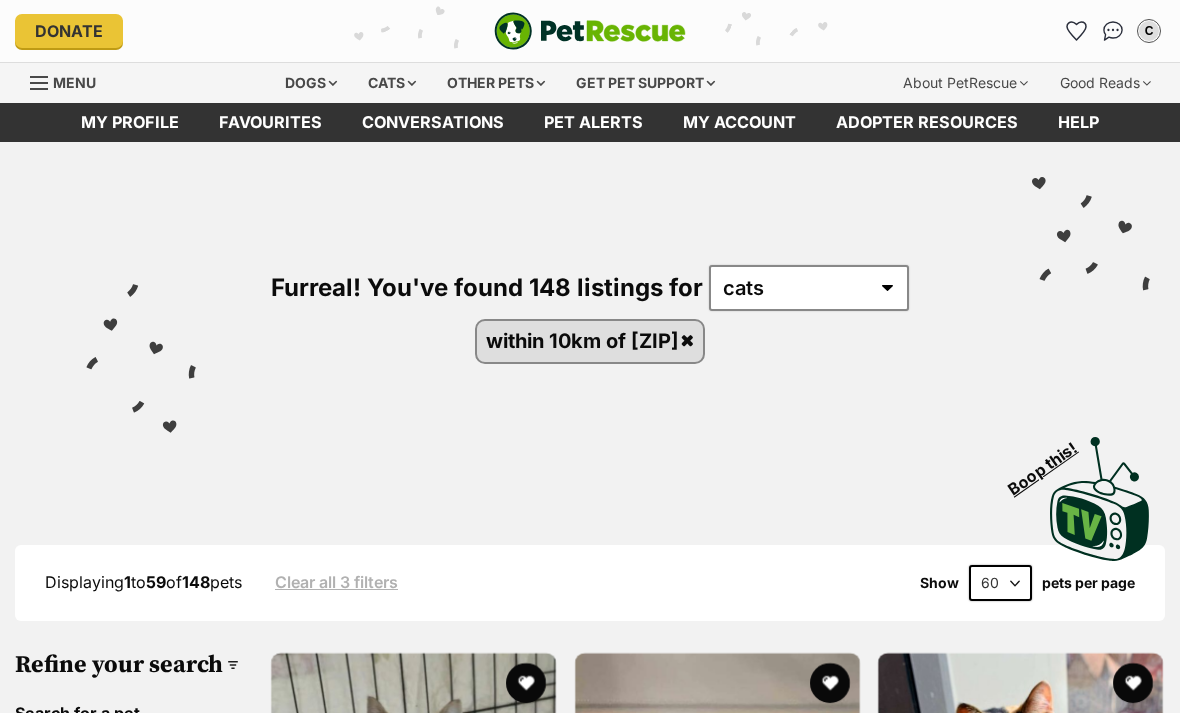 scroll, scrollTop: 0, scrollLeft: 0, axis: both 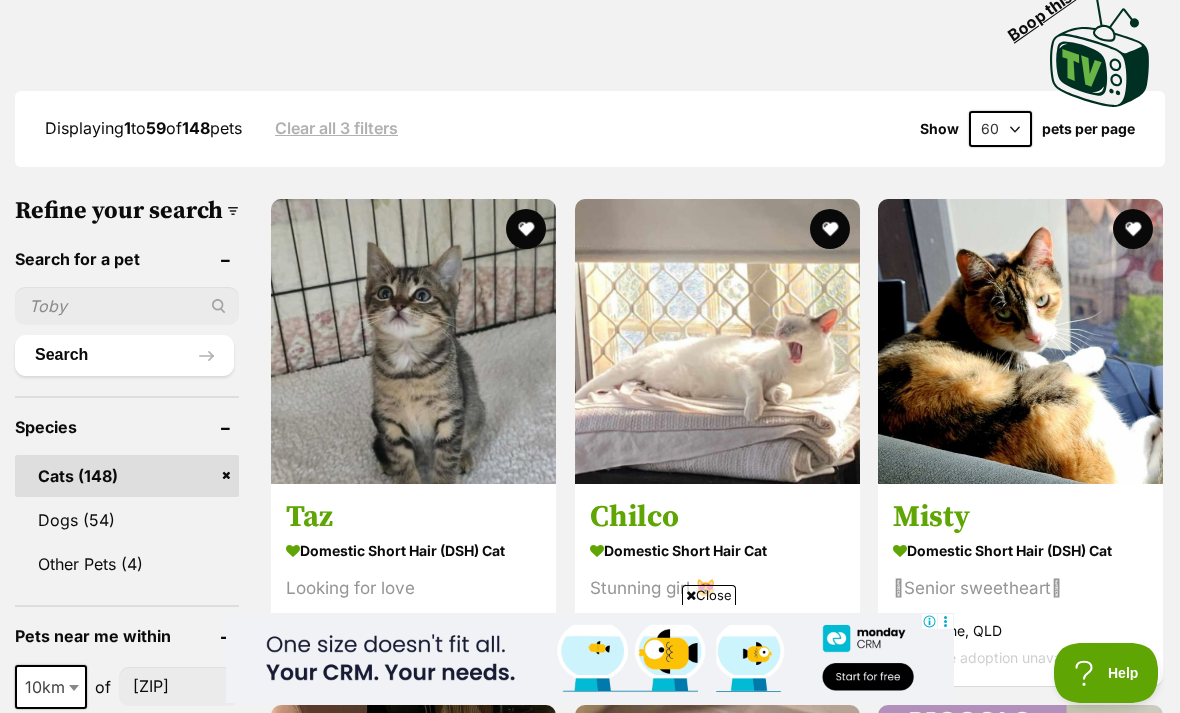 click at bounding box center [413, 341] 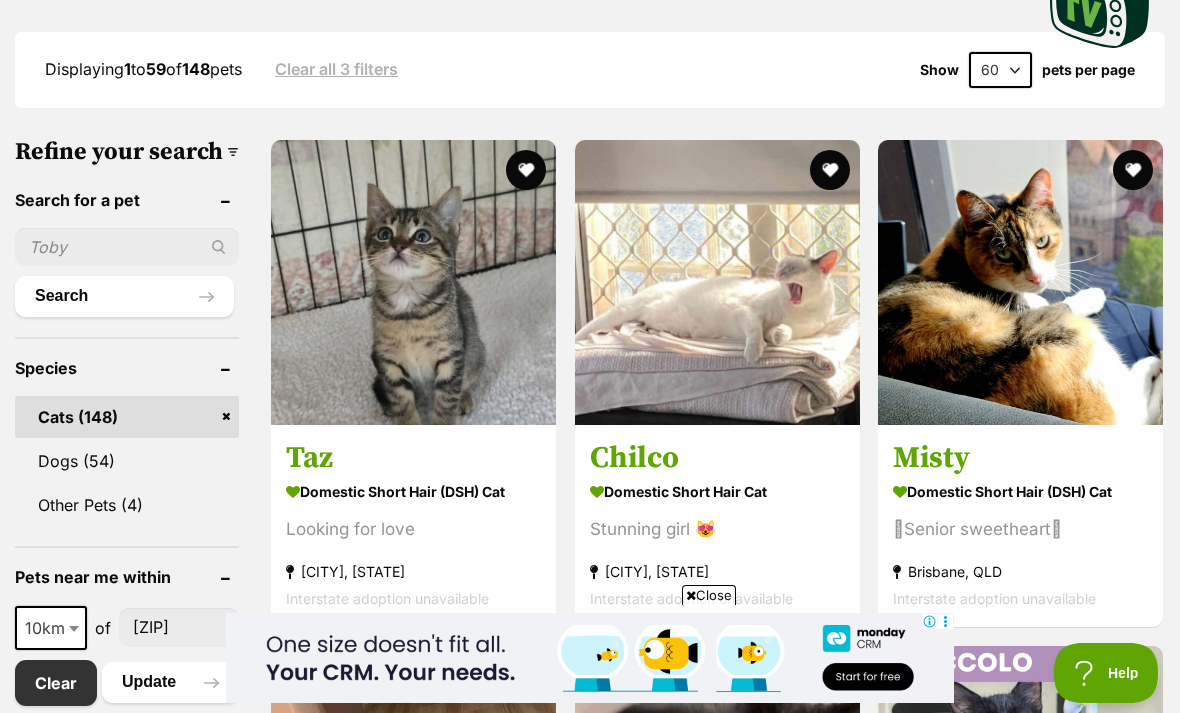 scroll, scrollTop: 0, scrollLeft: 0, axis: both 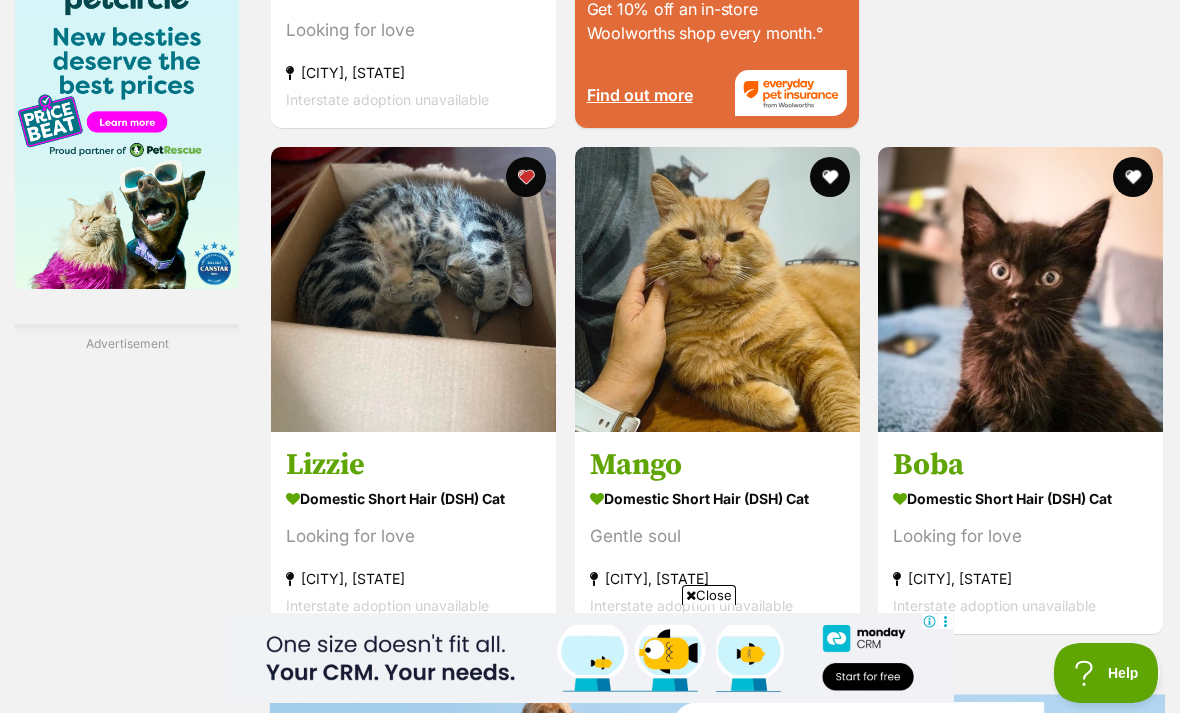 click at bounding box center (413, 289) 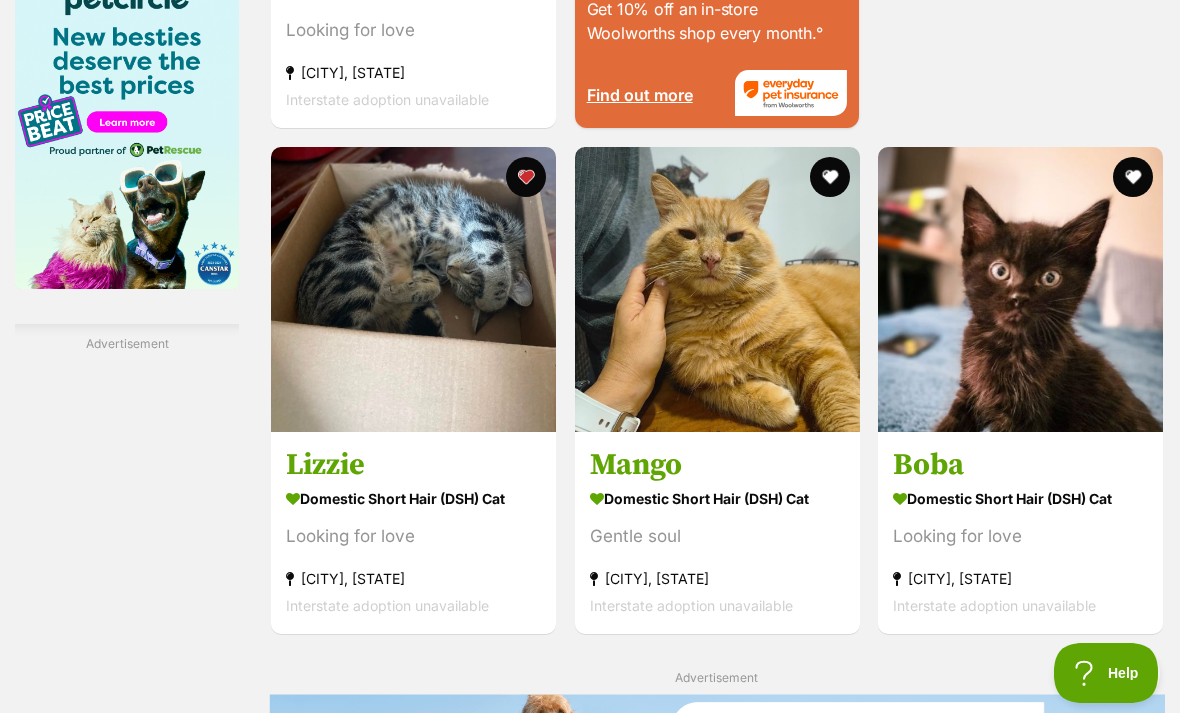scroll, scrollTop: 2786, scrollLeft: 0, axis: vertical 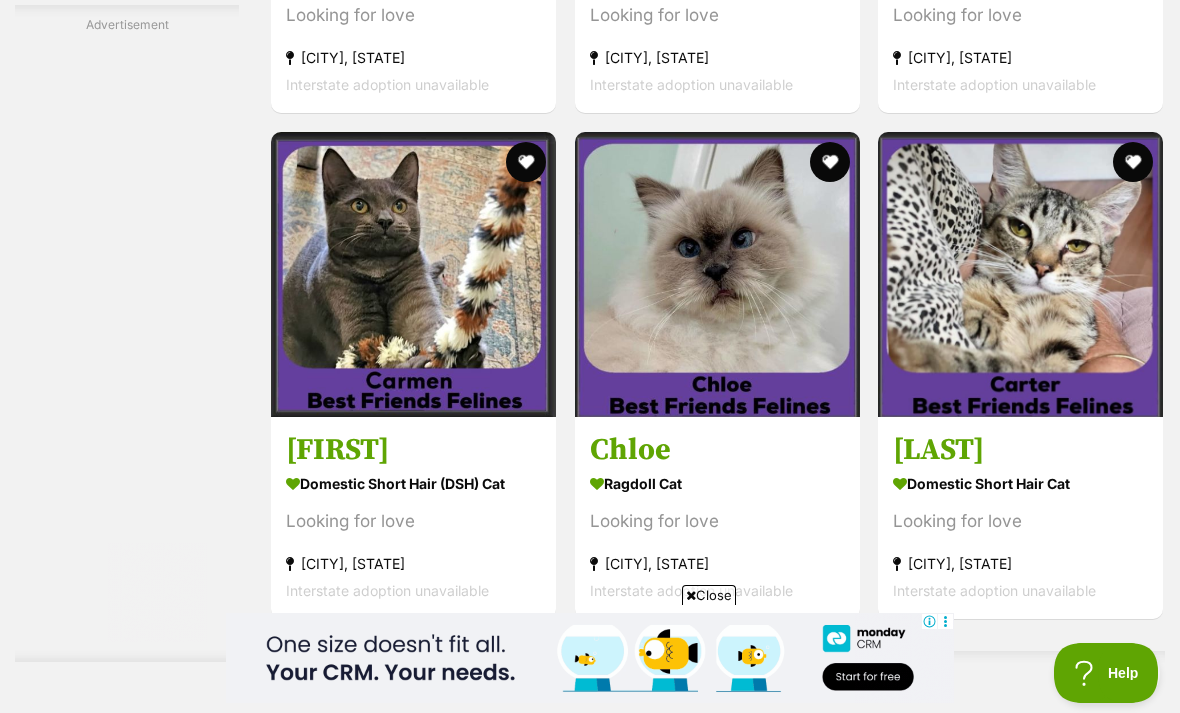 click at bounding box center [717, 274] 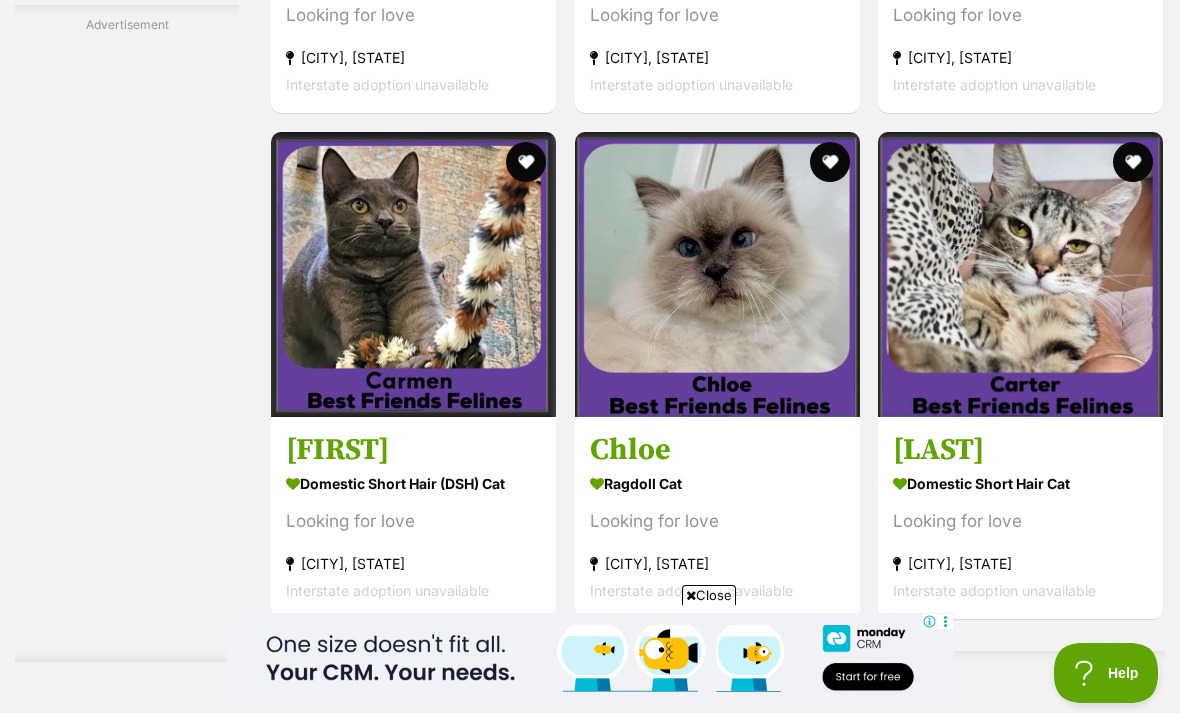 scroll, scrollTop: 0, scrollLeft: 0, axis: both 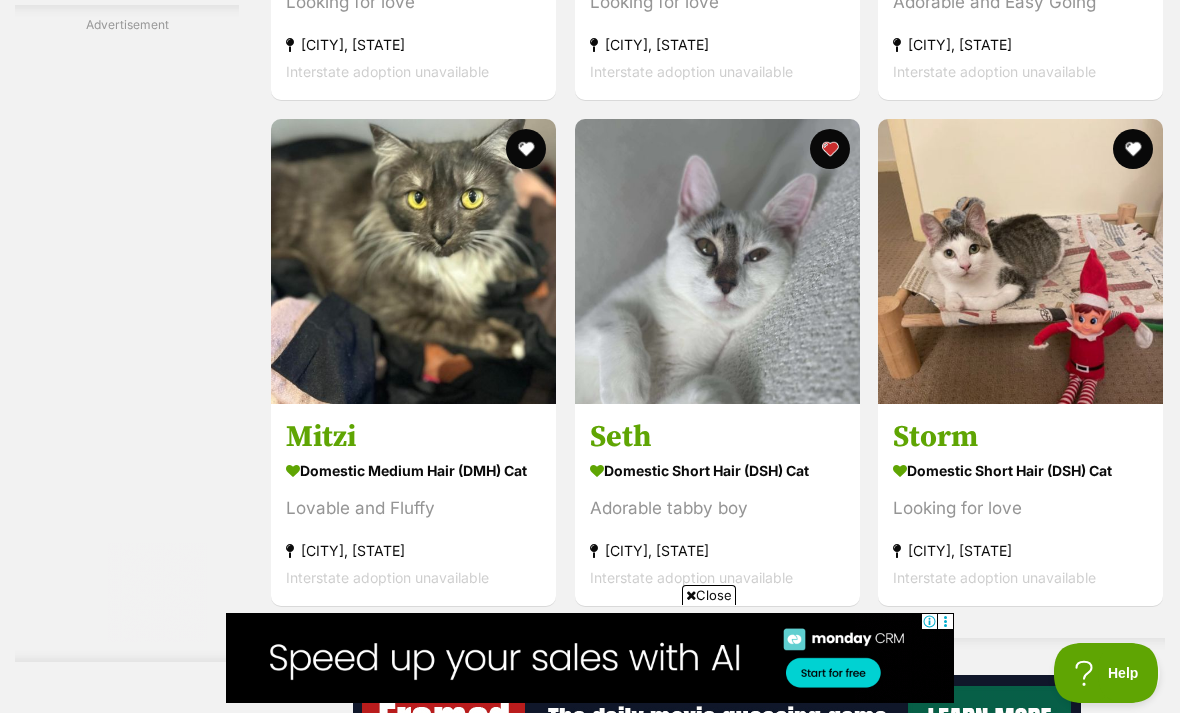 click at bounding box center (717, 261) 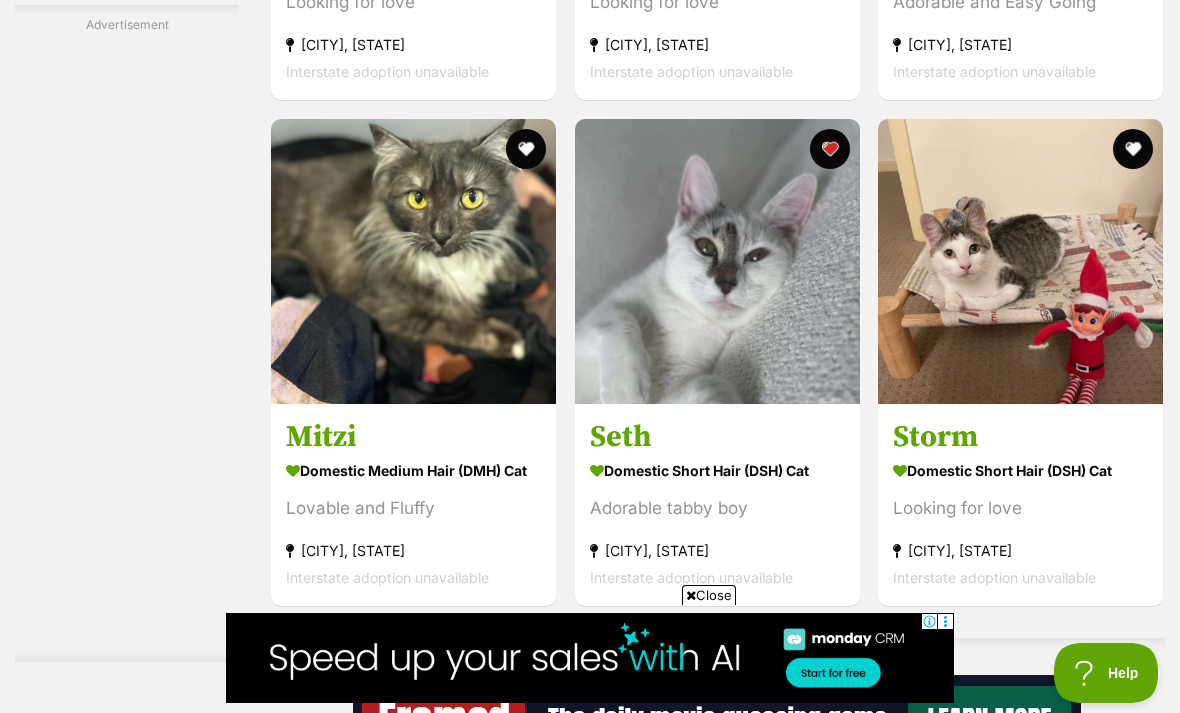 scroll, scrollTop: 0, scrollLeft: 1, axis: horizontal 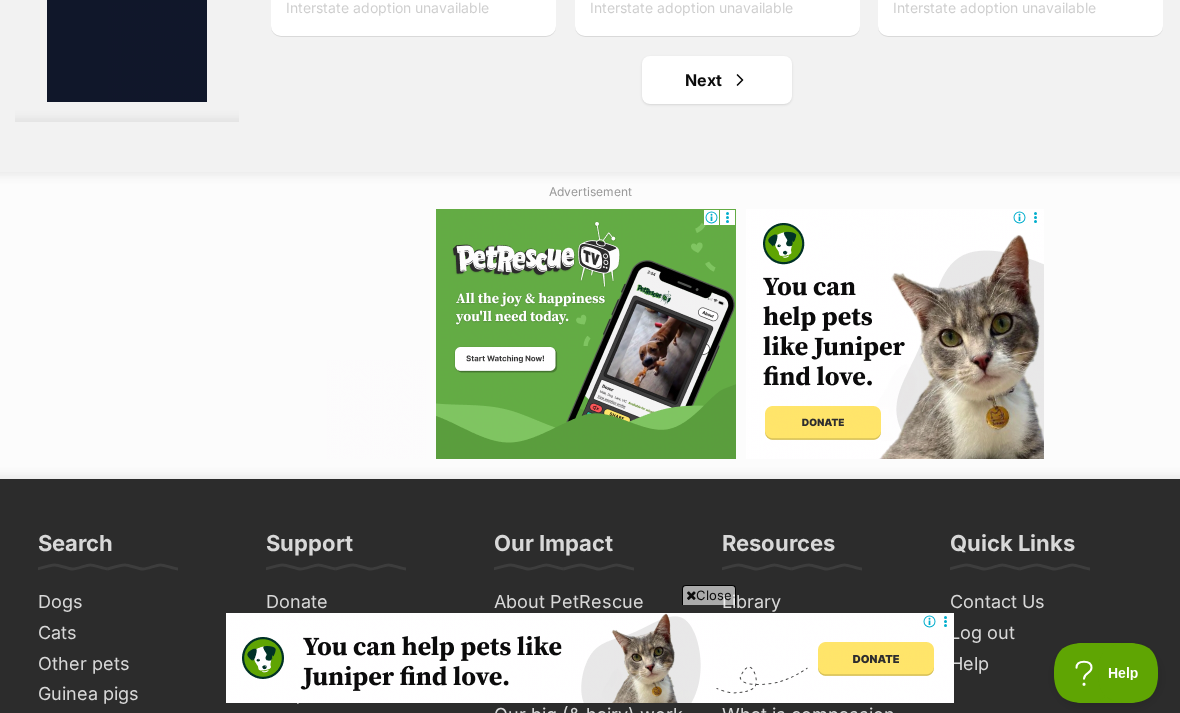 click on "Next" at bounding box center (717, 80) 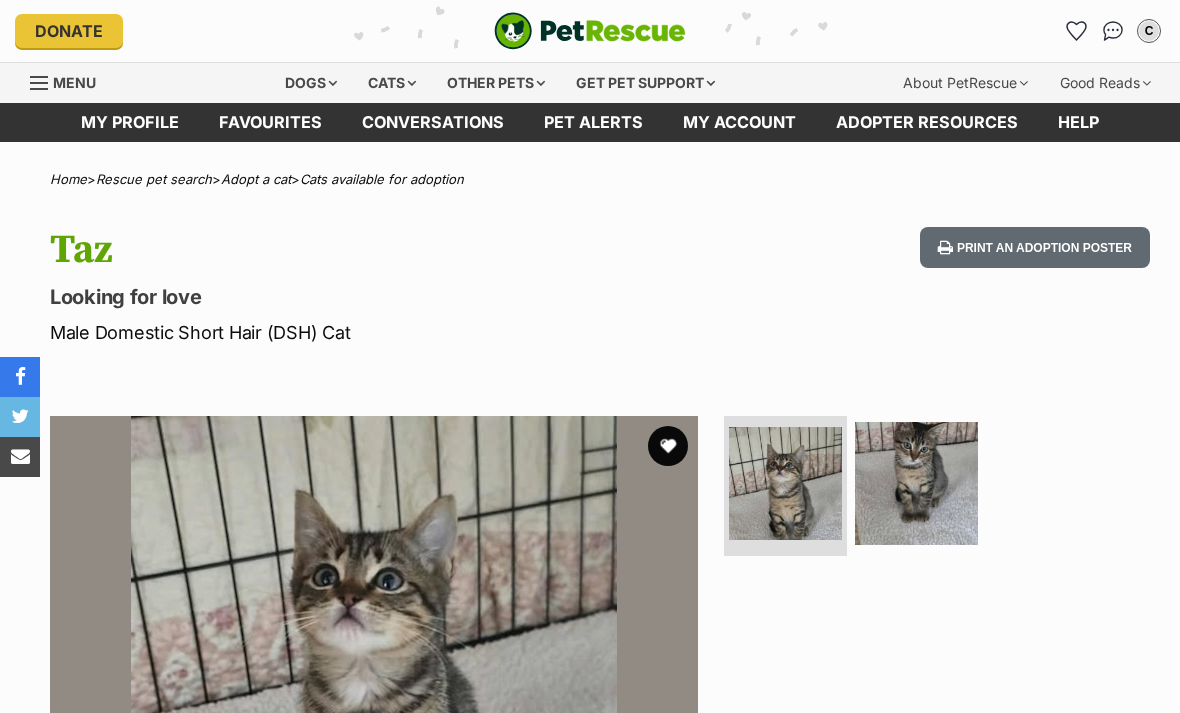 scroll, scrollTop: 159, scrollLeft: 0, axis: vertical 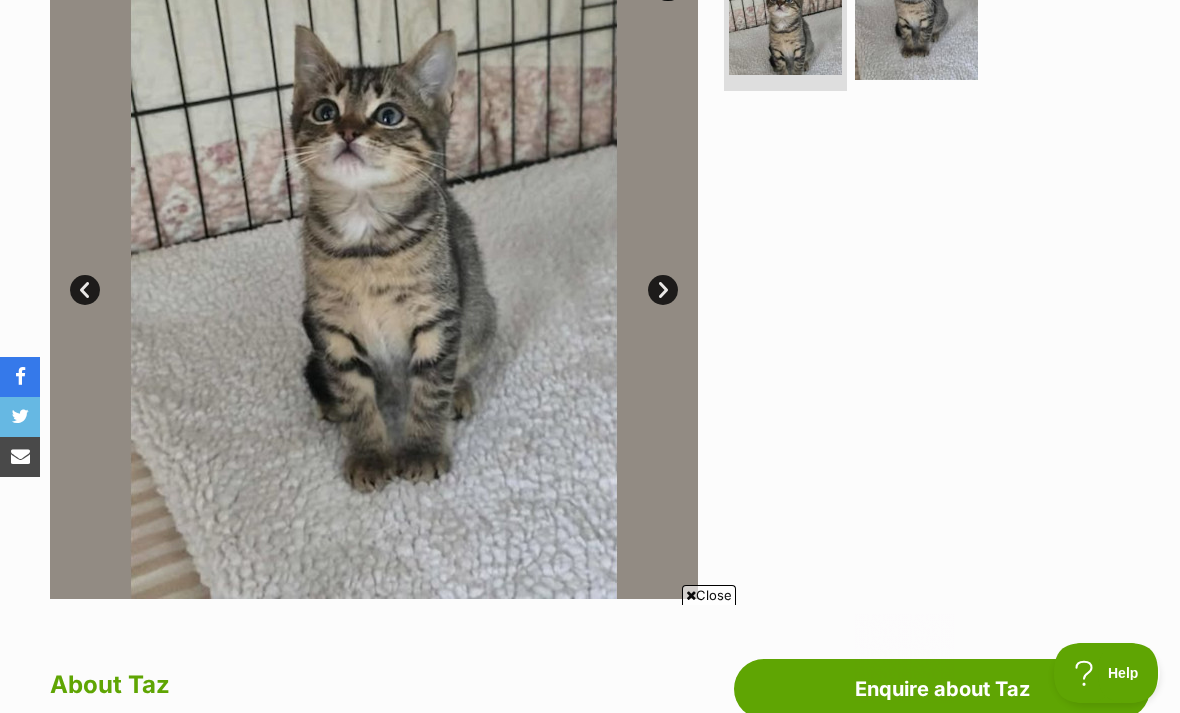click on "Next" at bounding box center [663, 290] 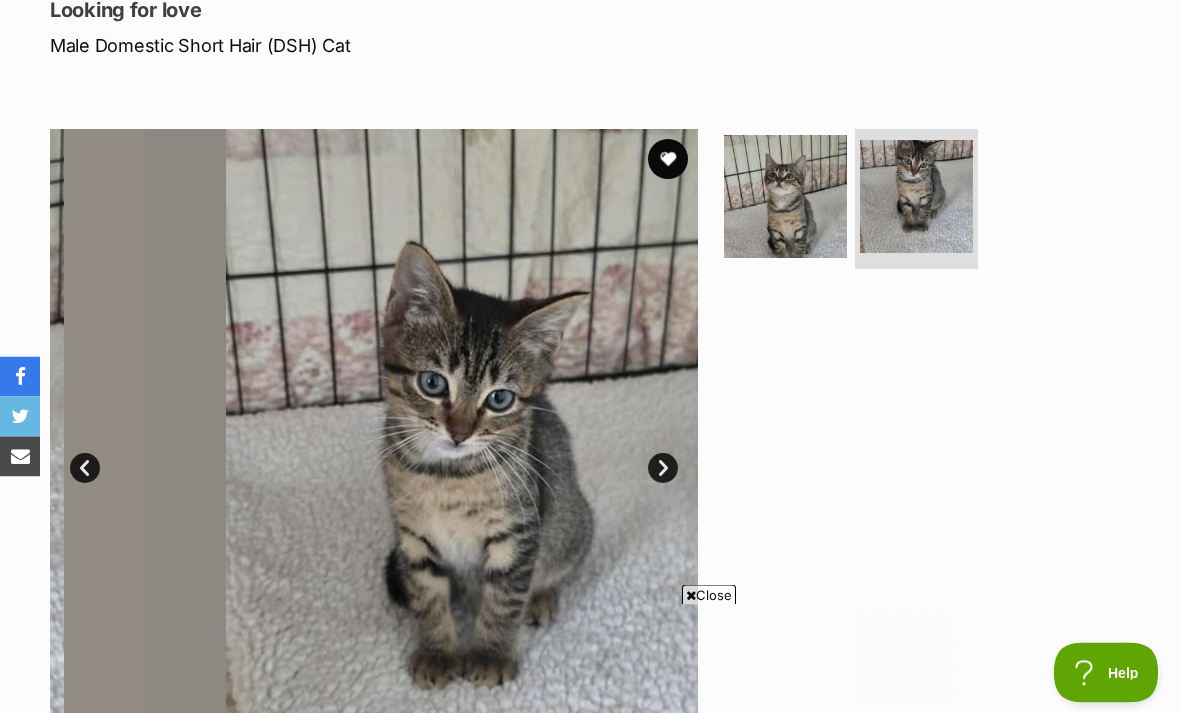 scroll, scrollTop: 286, scrollLeft: 0, axis: vertical 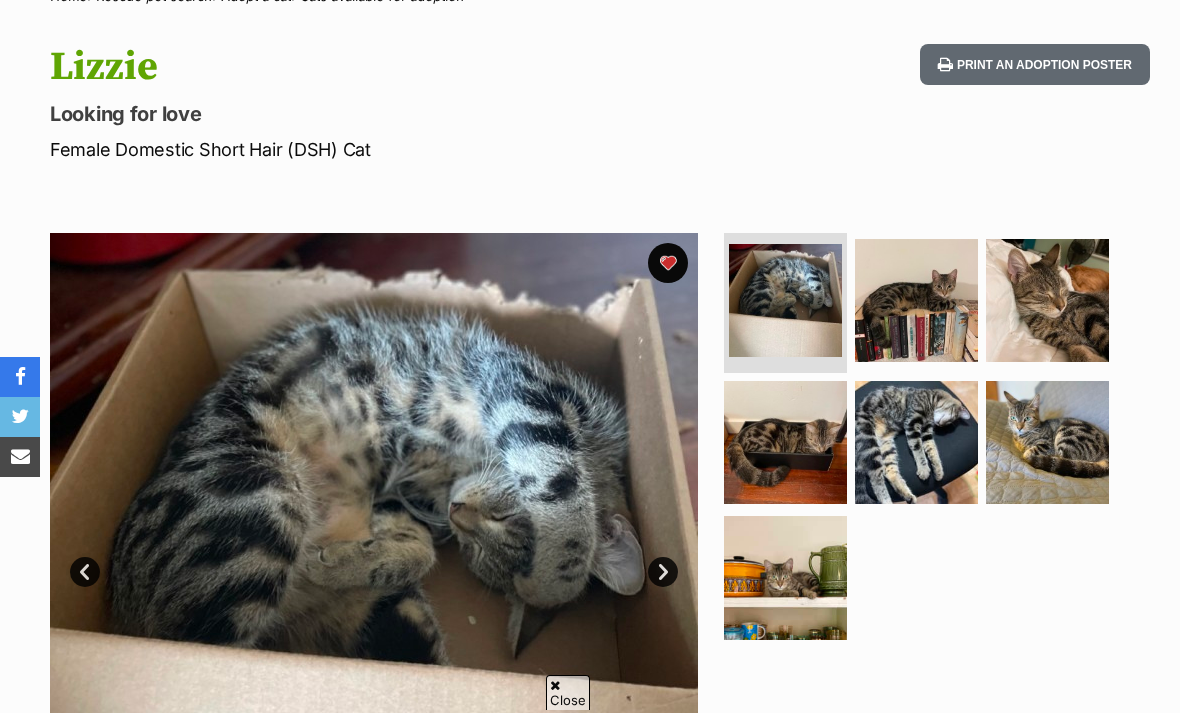click at bounding box center (1047, 442) 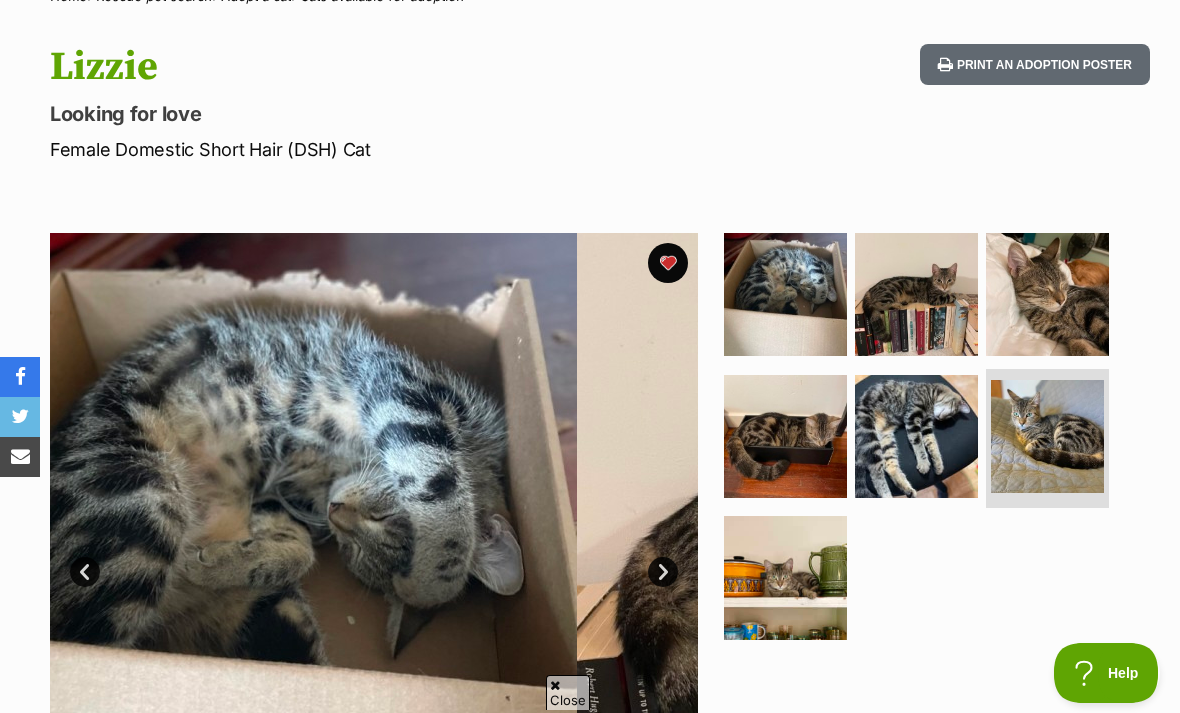 scroll, scrollTop: 0, scrollLeft: 0, axis: both 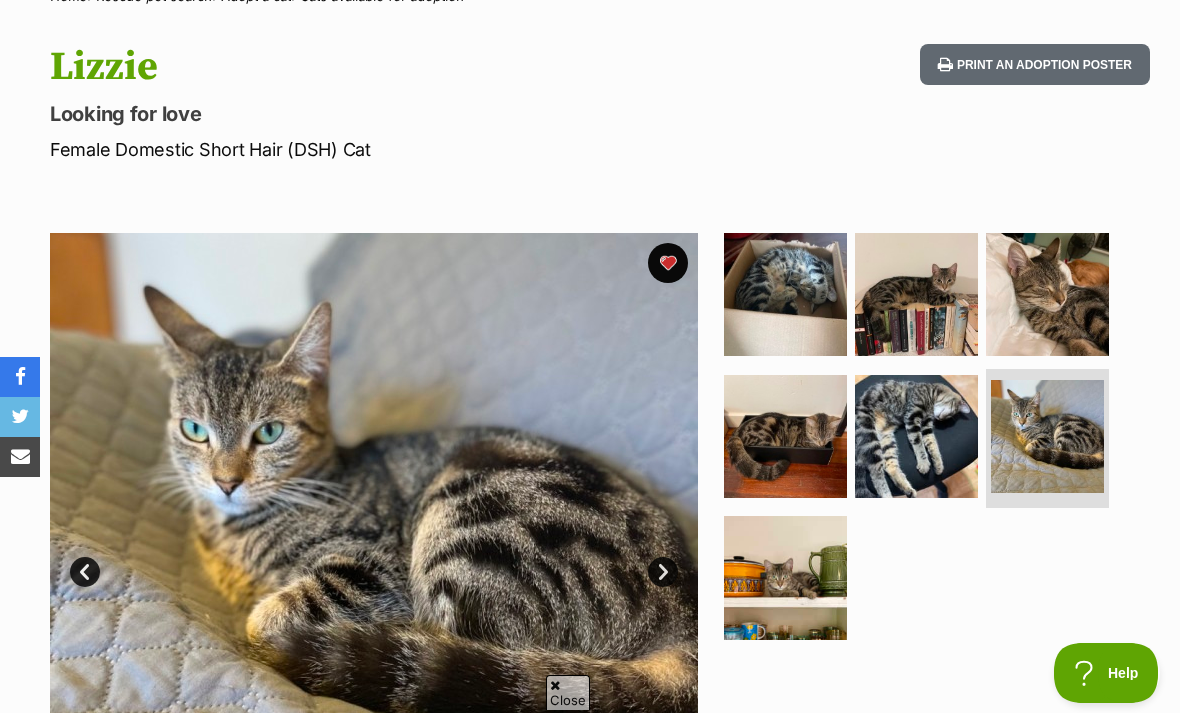 click at bounding box center (916, 436) 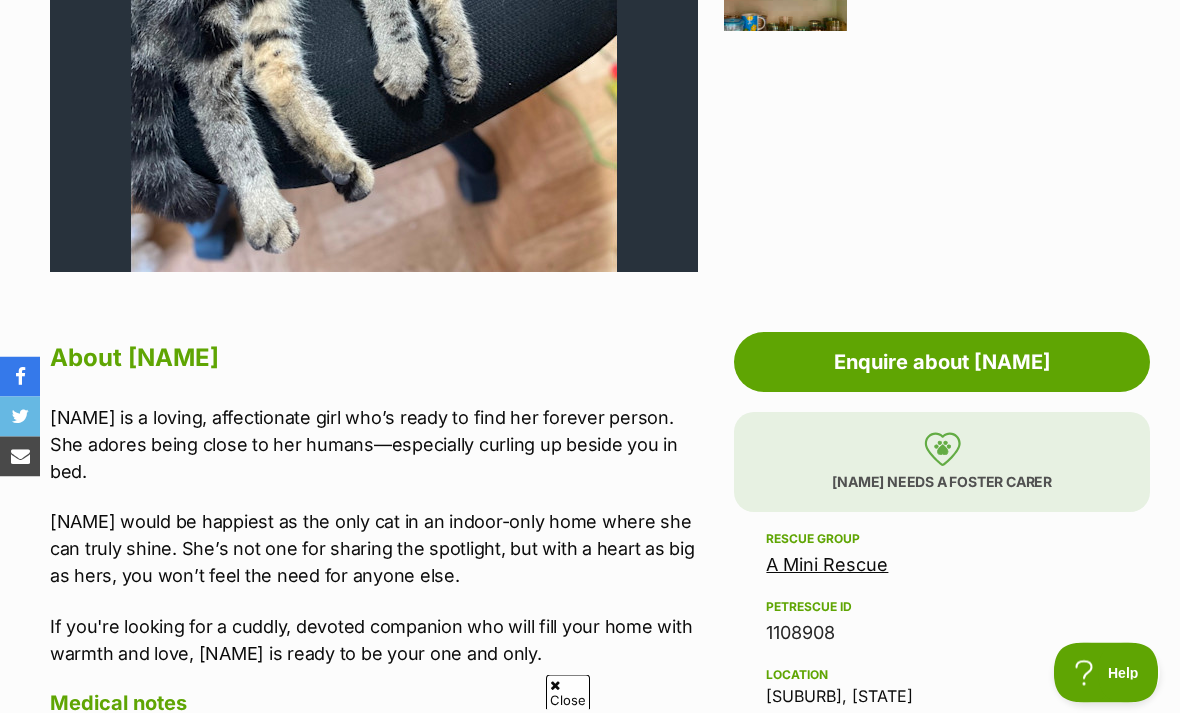 scroll, scrollTop: 792, scrollLeft: 0, axis: vertical 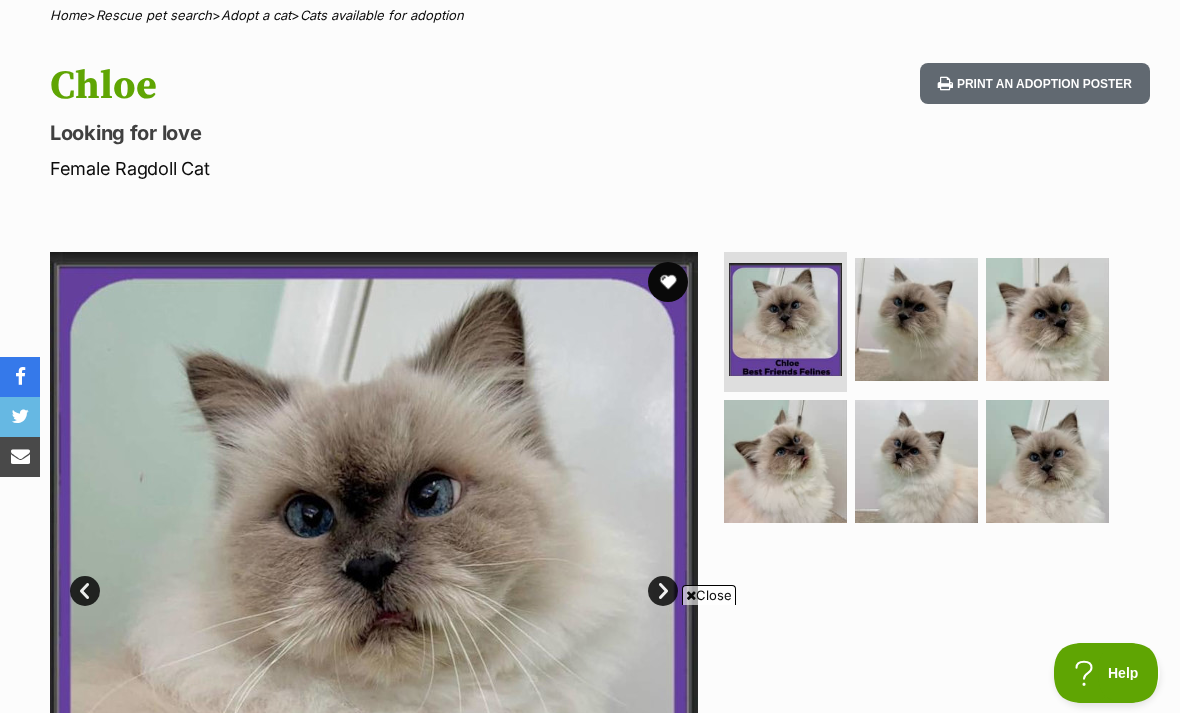 click at bounding box center [1047, 461] 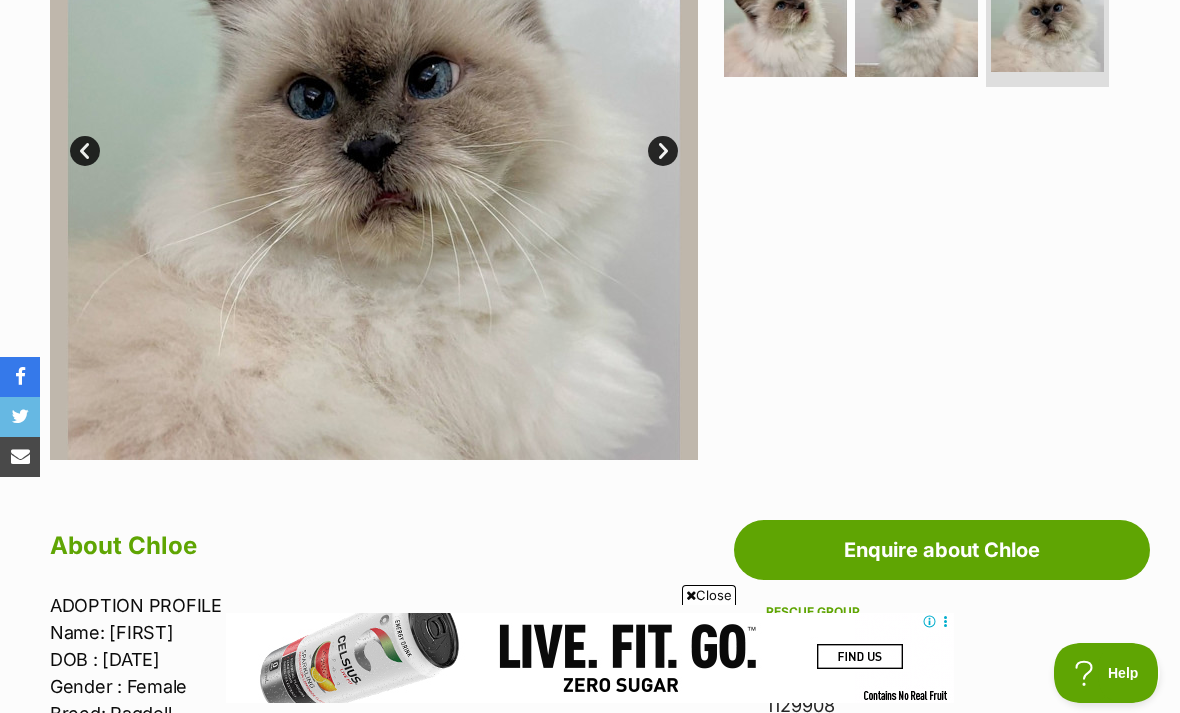 scroll, scrollTop: 602, scrollLeft: 0, axis: vertical 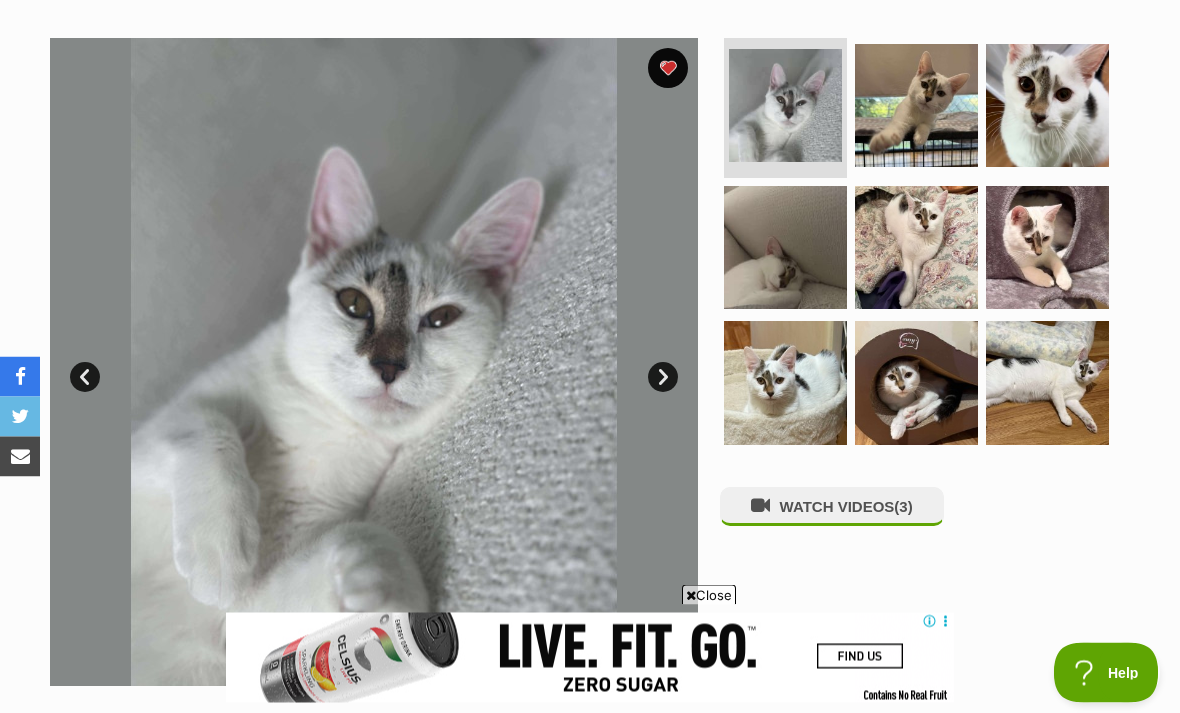 click at bounding box center (1047, 383) 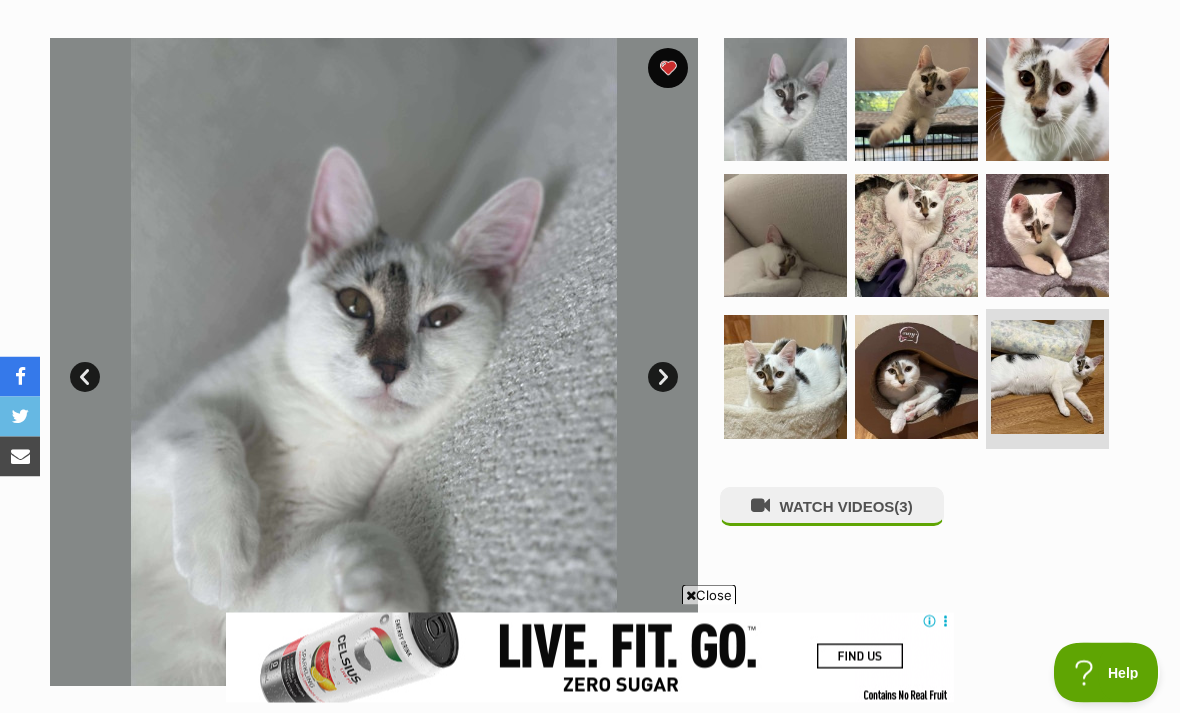 scroll, scrollTop: 378, scrollLeft: 0, axis: vertical 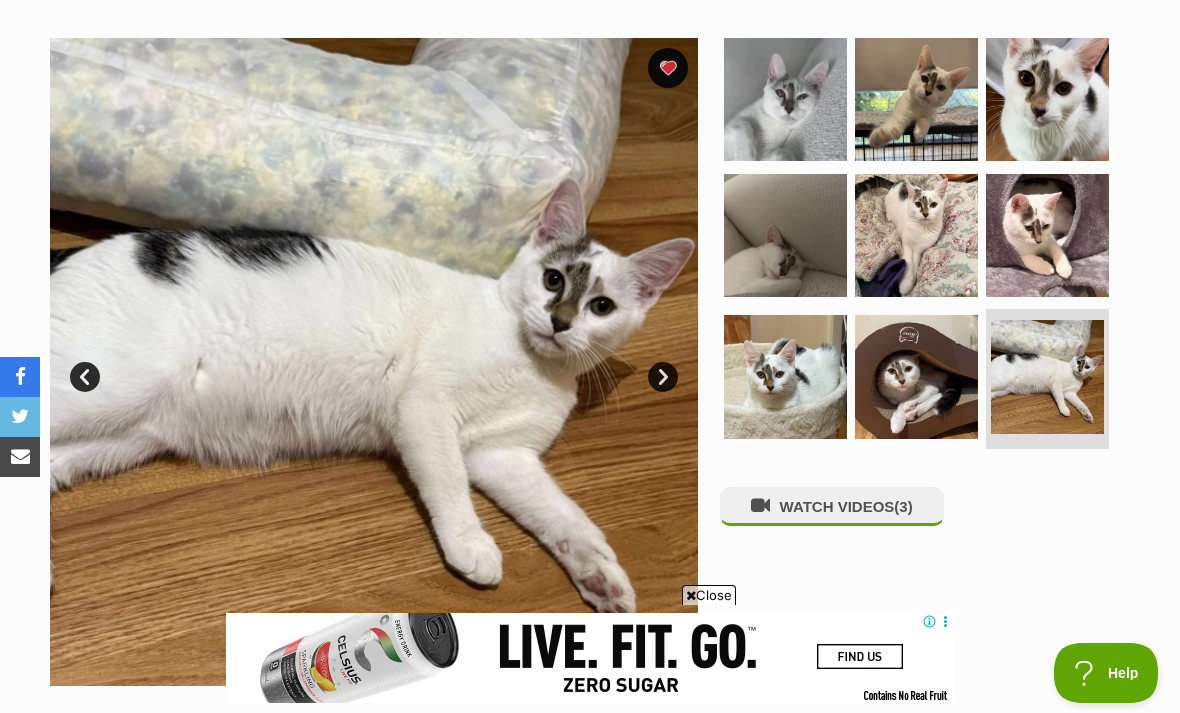 click at bounding box center (916, 376) 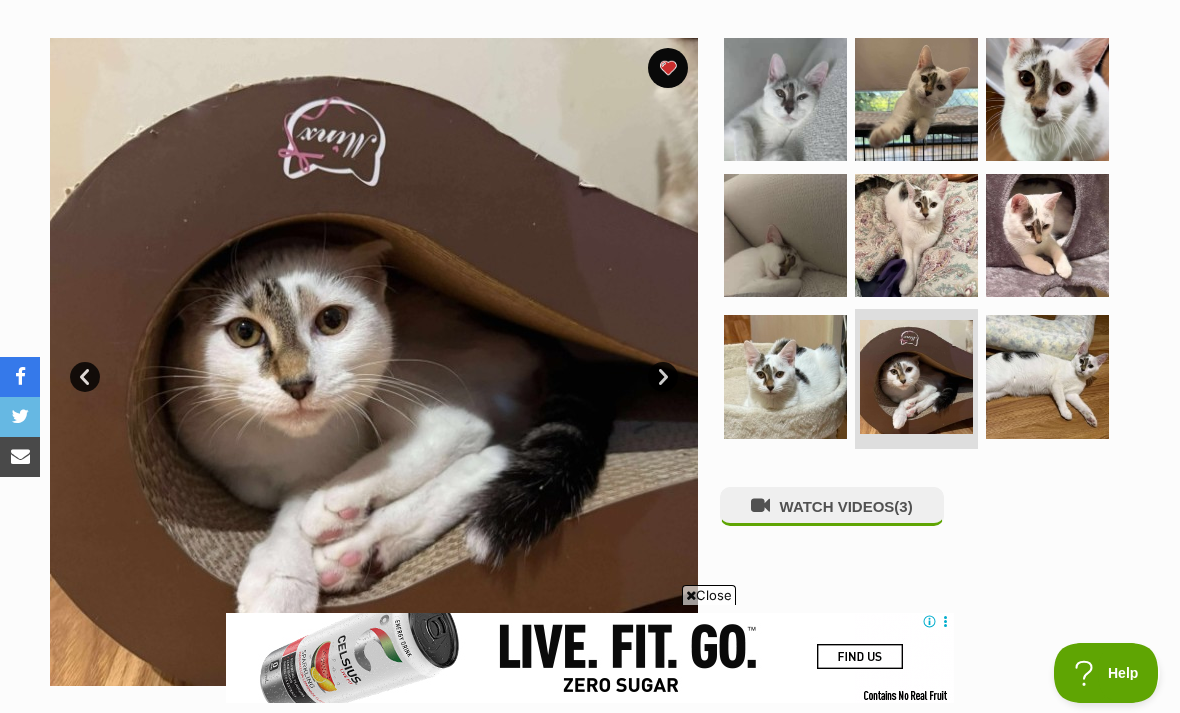 click at bounding box center [1047, 235] 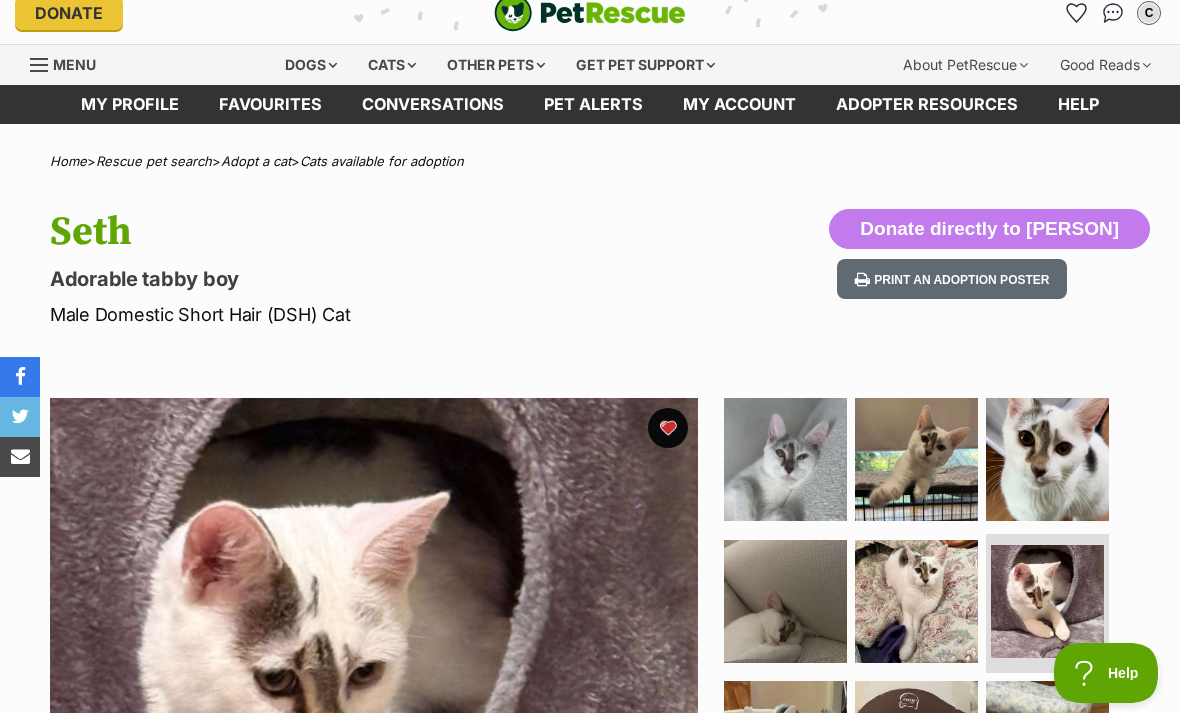 scroll, scrollTop: 17, scrollLeft: 0, axis: vertical 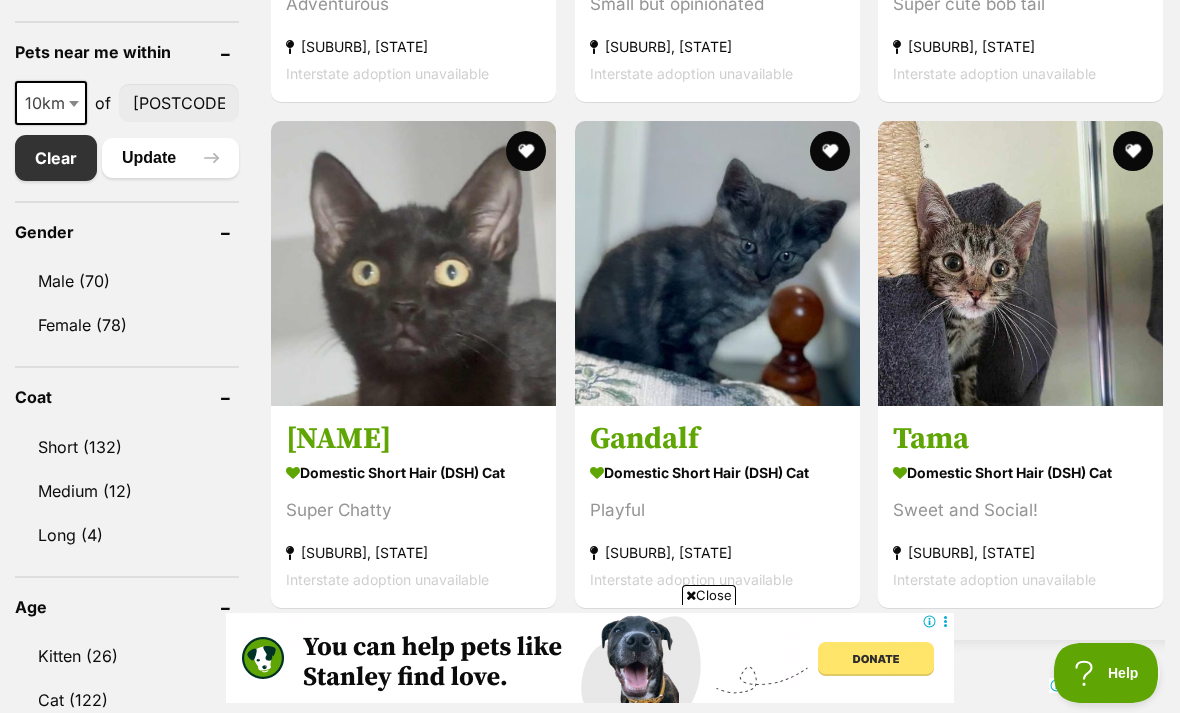 click on "10km" at bounding box center [51, 103] 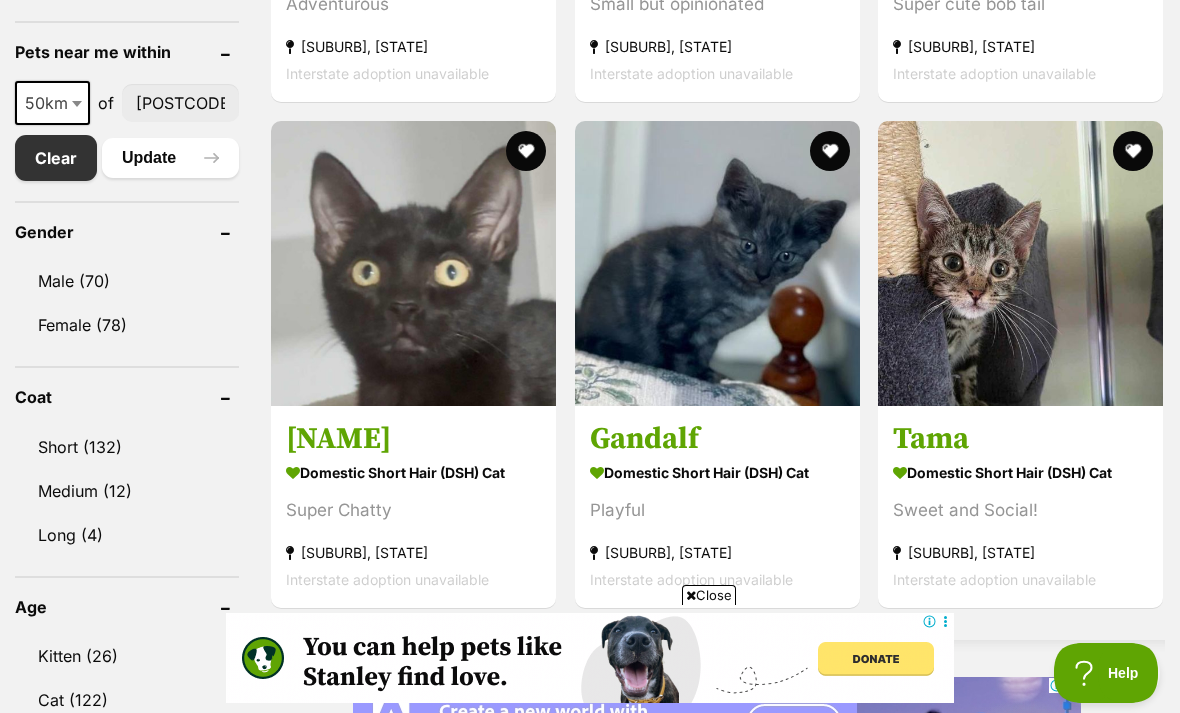 select on "50" 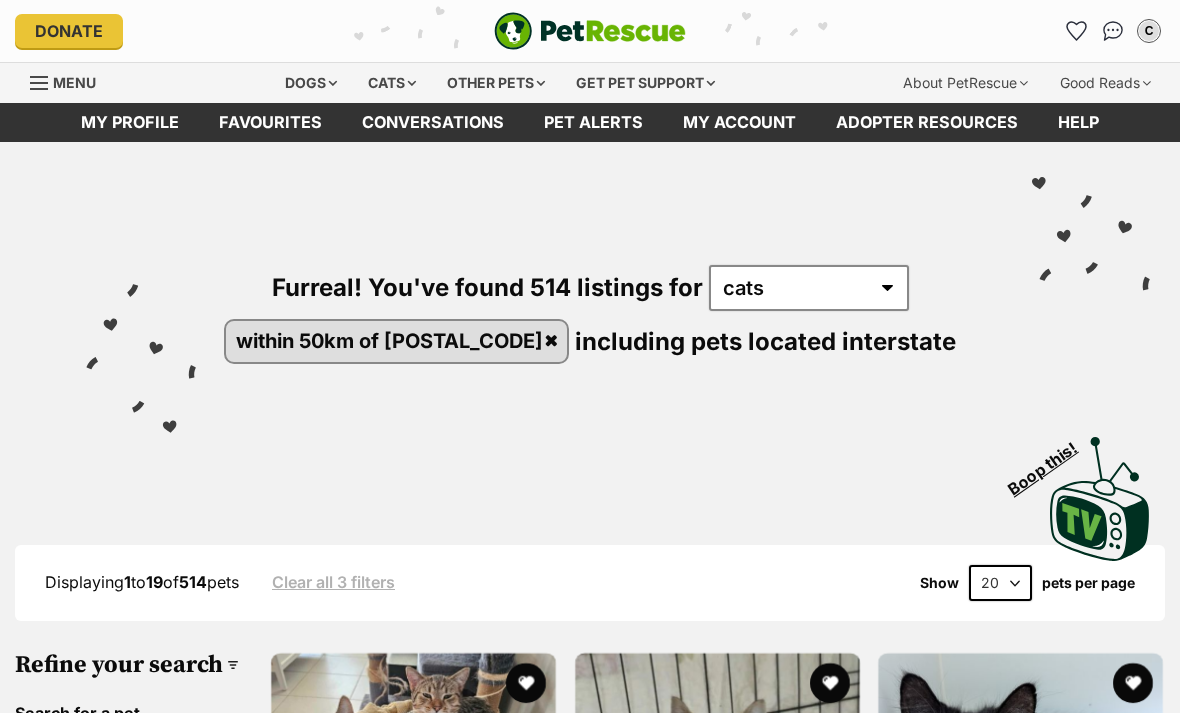 scroll, scrollTop: 0, scrollLeft: 0, axis: both 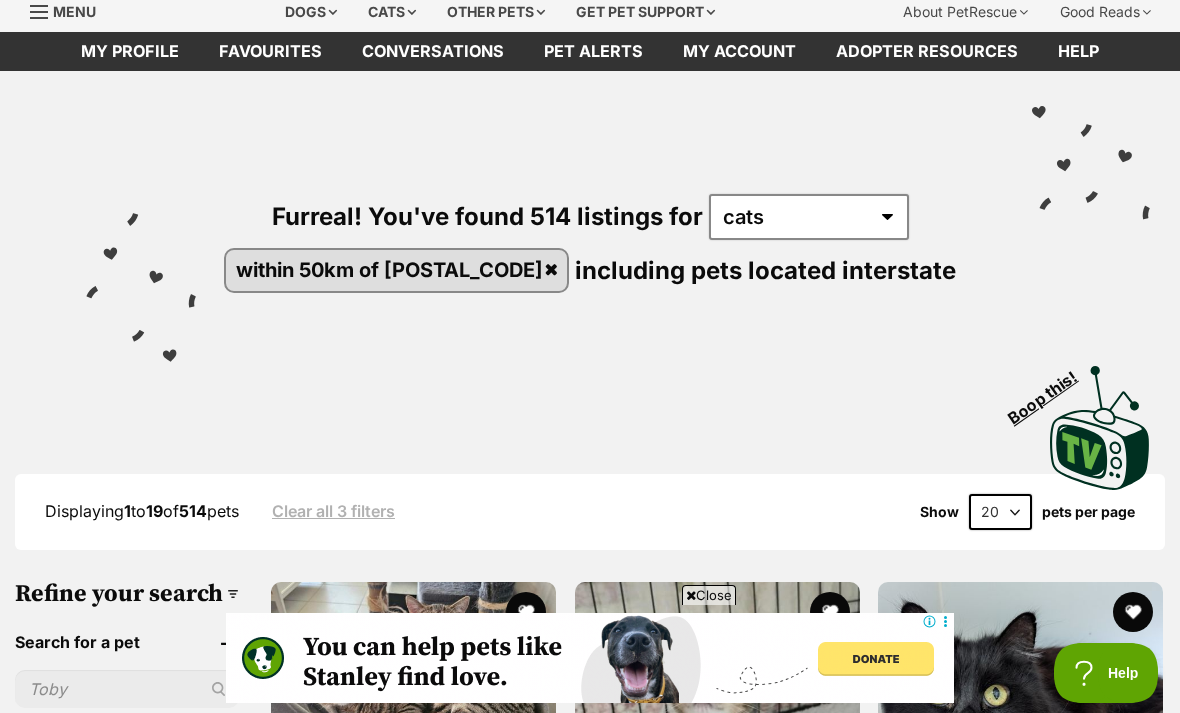 click on "20 40 60" at bounding box center (1000, 512) 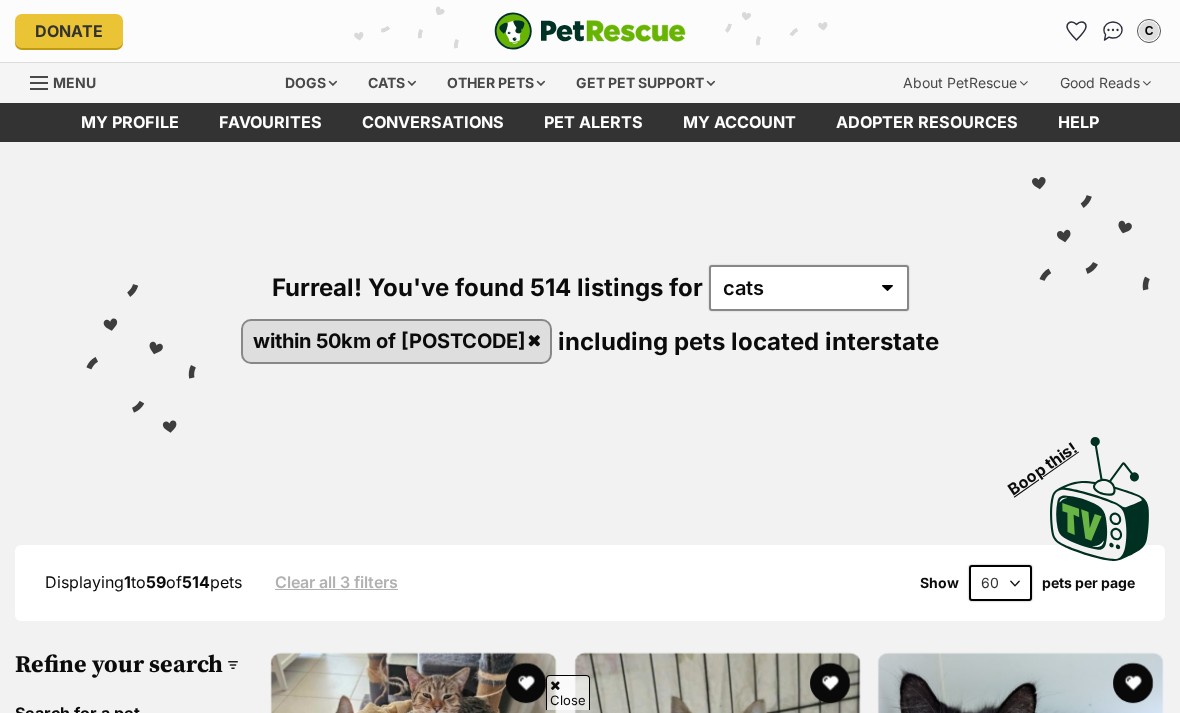 scroll, scrollTop: 328, scrollLeft: 0, axis: vertical 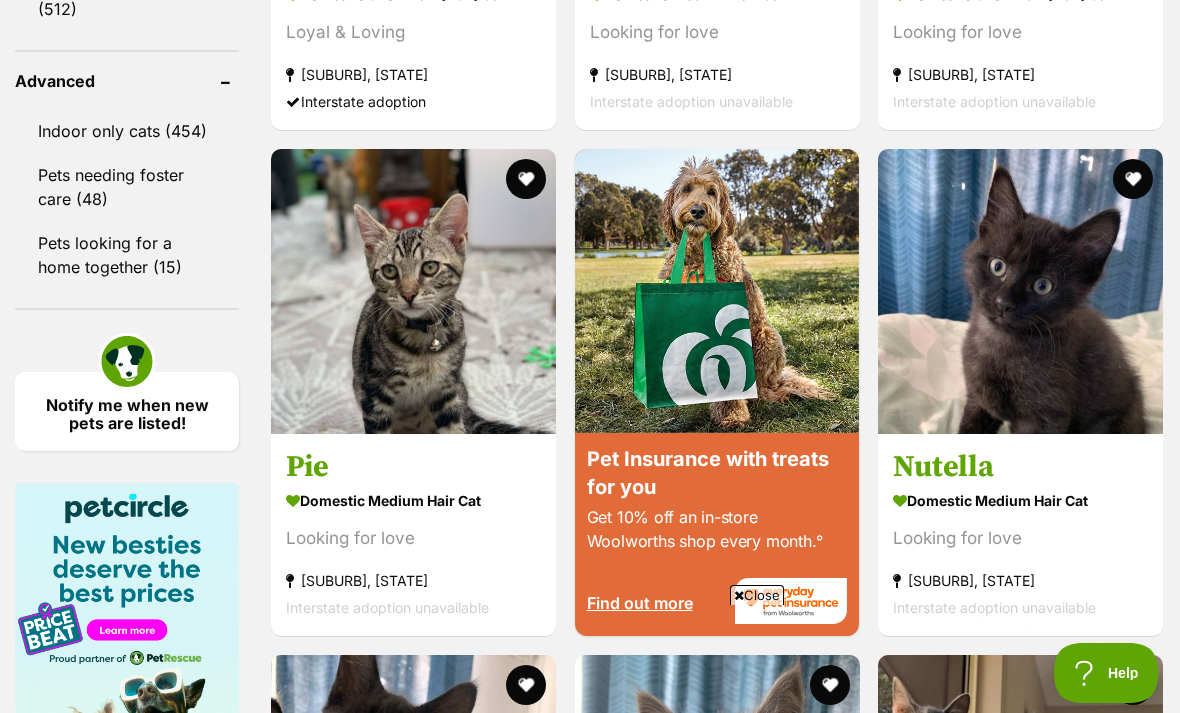 click at bounding box center [413, 291] 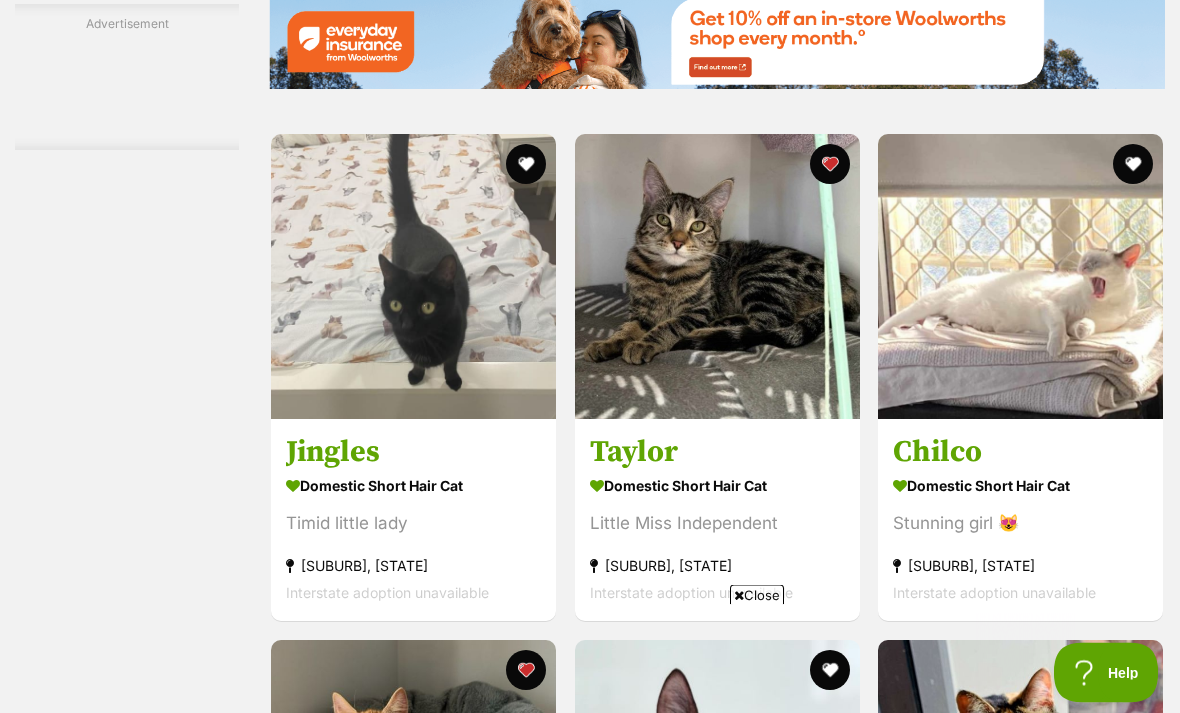 scroll, scrollTop: 3432, scrollLeft: 0, axis: vertical 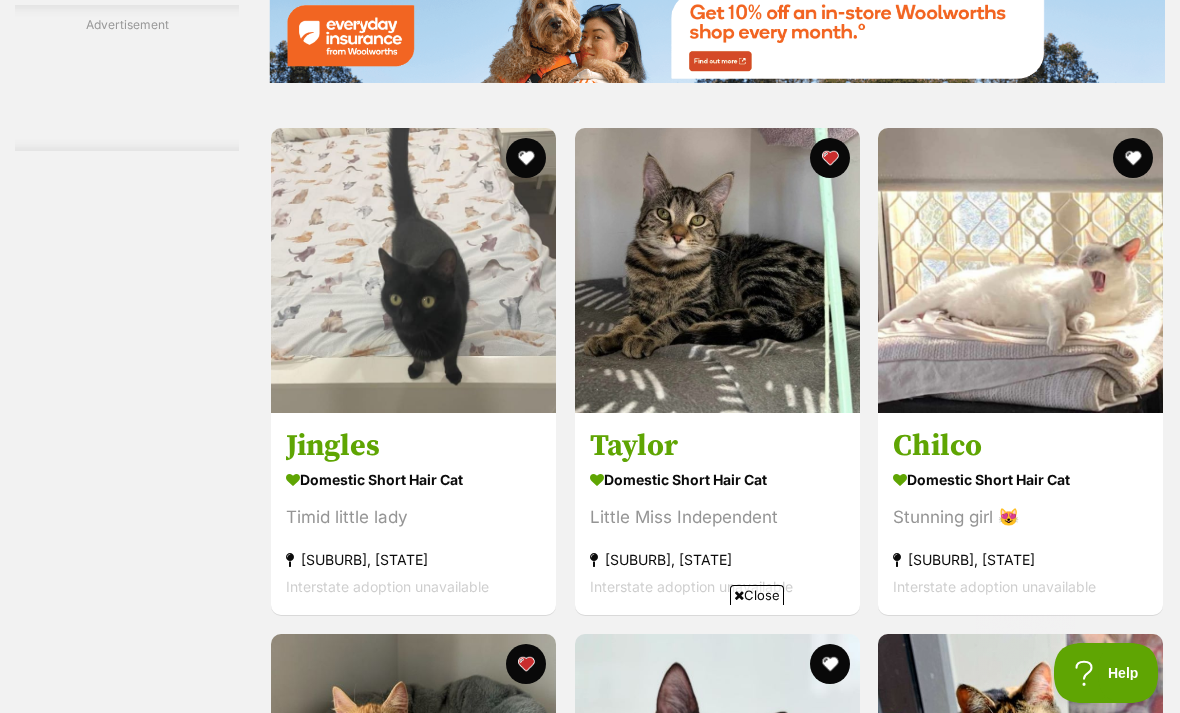 click at bounding box center (1020, 270) 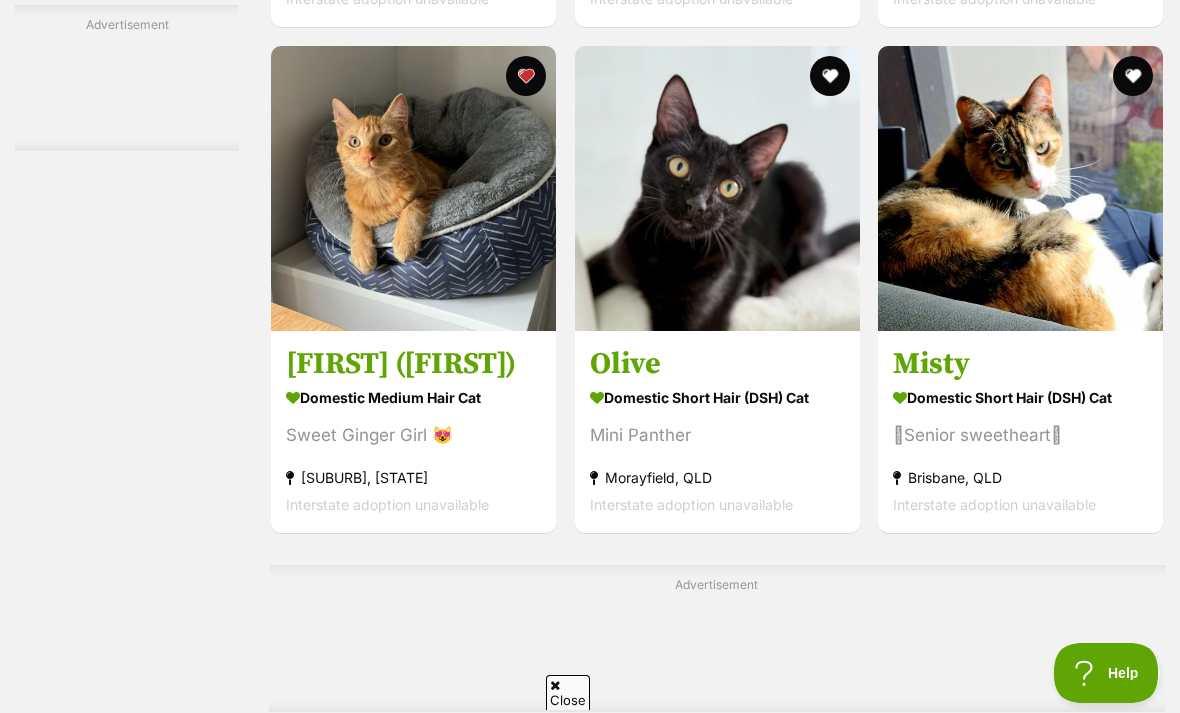 scroll, scrollTop: 4084, scrollLeft: 0, axis: vertical 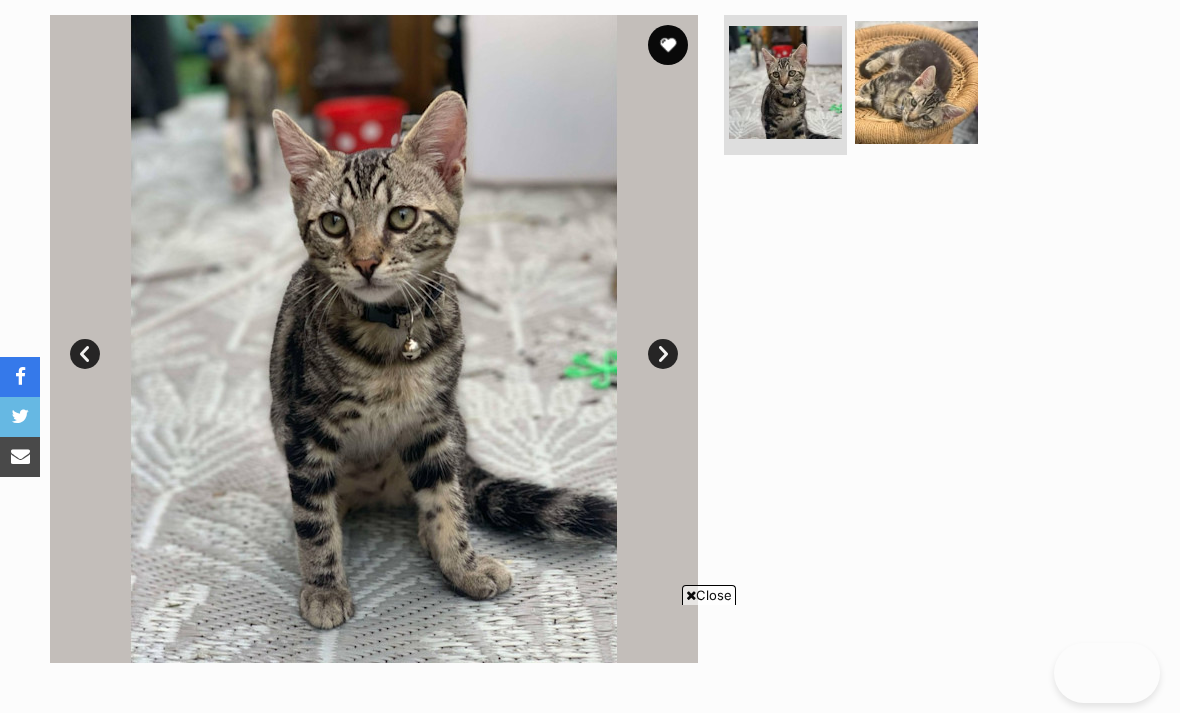 click at bounding box center (916, 82) 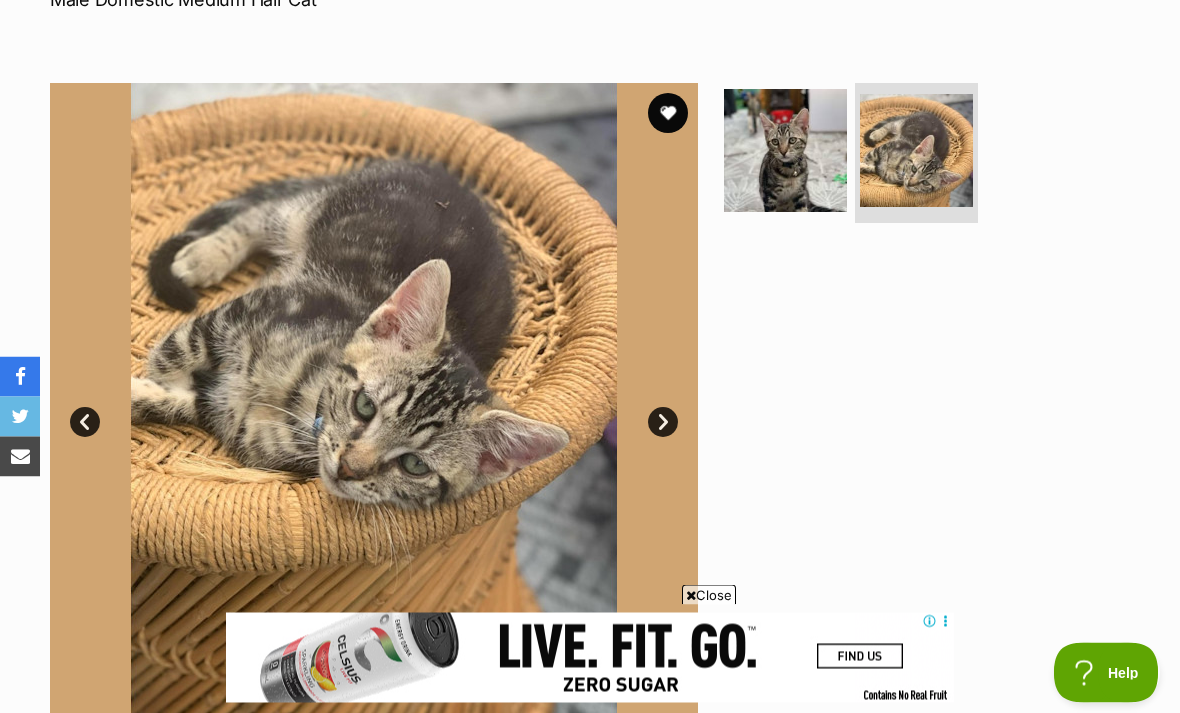 scroll, scrollTop: 303, scrollLeft: 0, axis: vertical 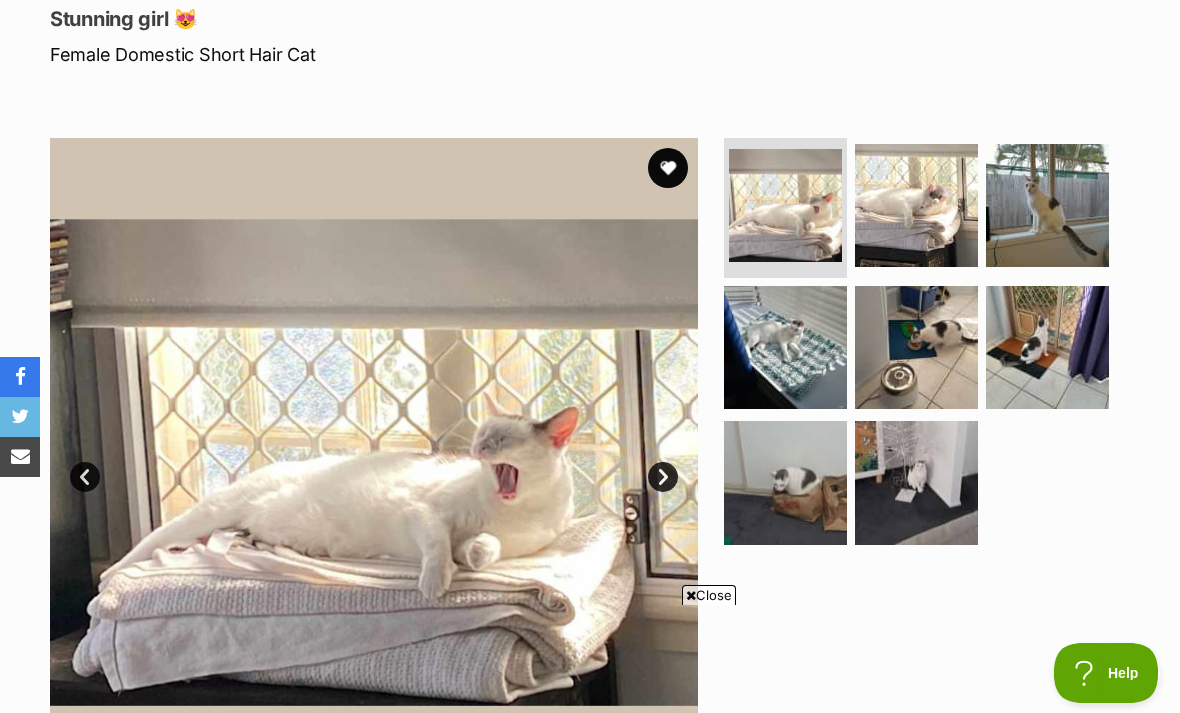 click at bounding box center [916, 347] 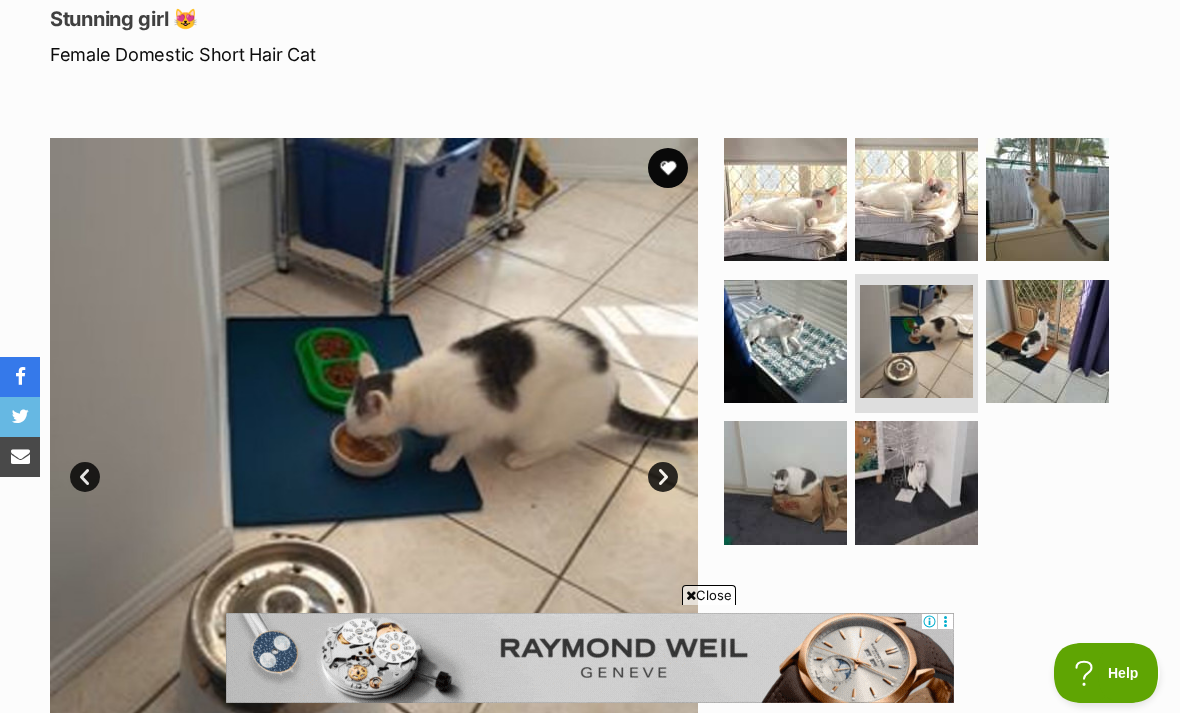 scroll, scrollTop: 0, scrollLeft: 0, axis: both 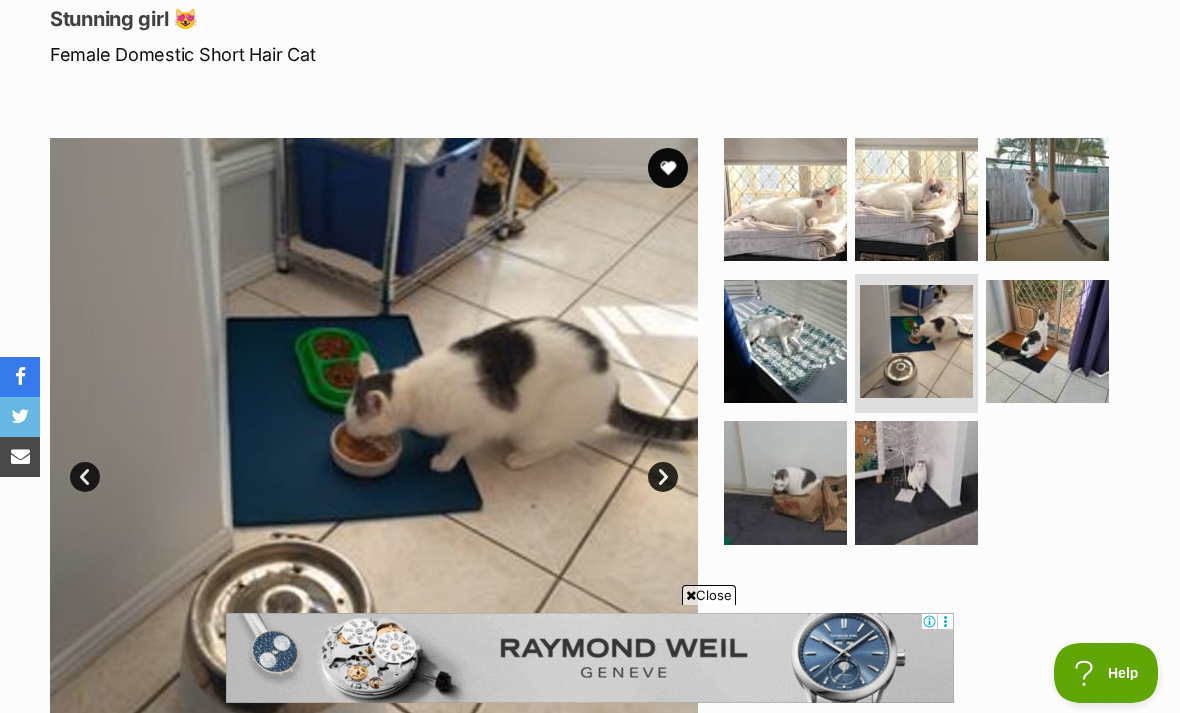 click at bounding box center (1047, 341) 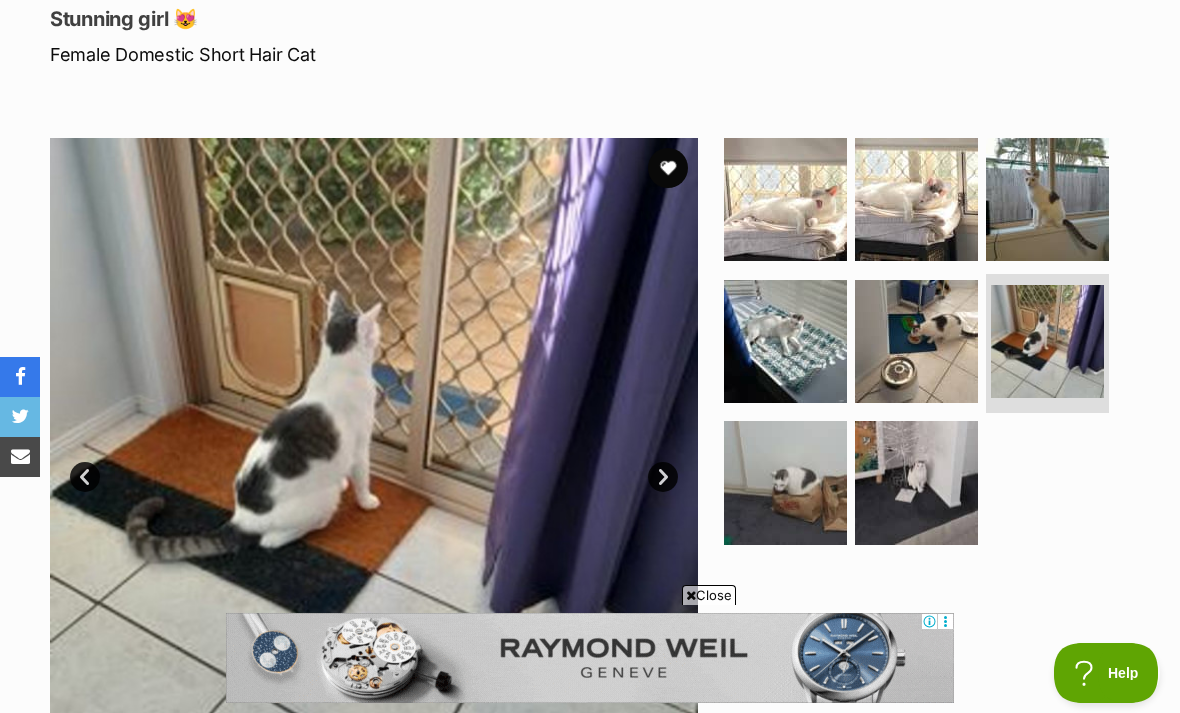 click at bounding box center [916, 199] 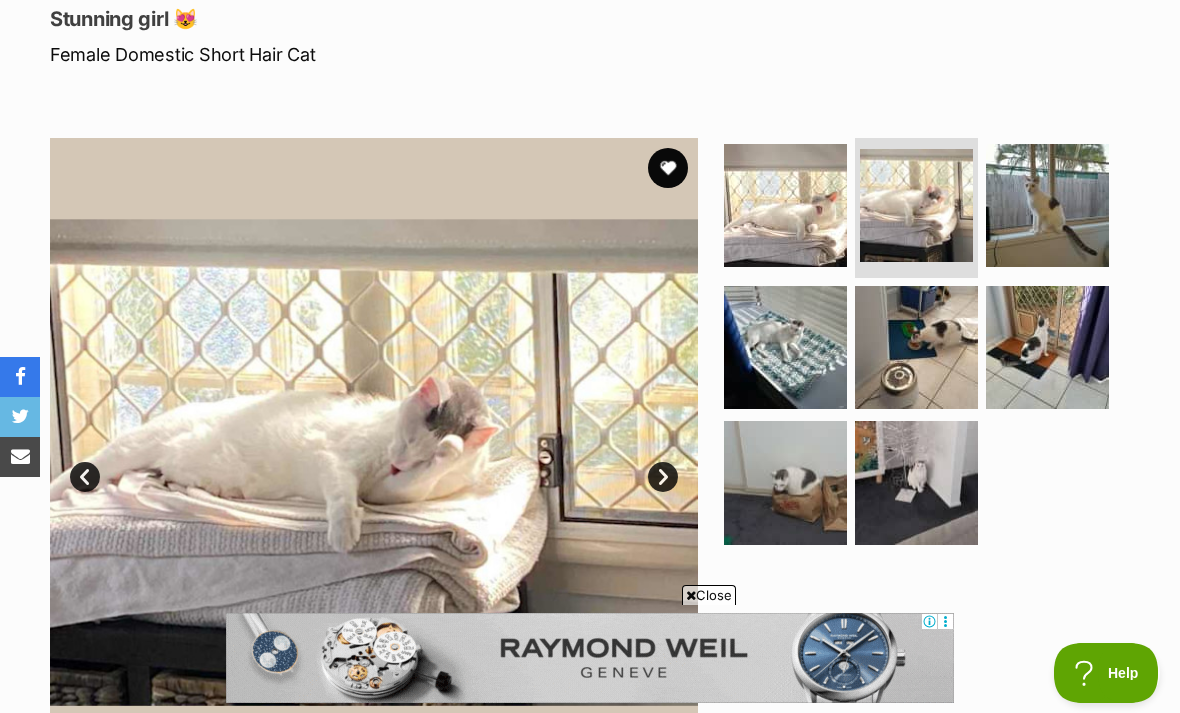 click at bounding box center (916, 347) 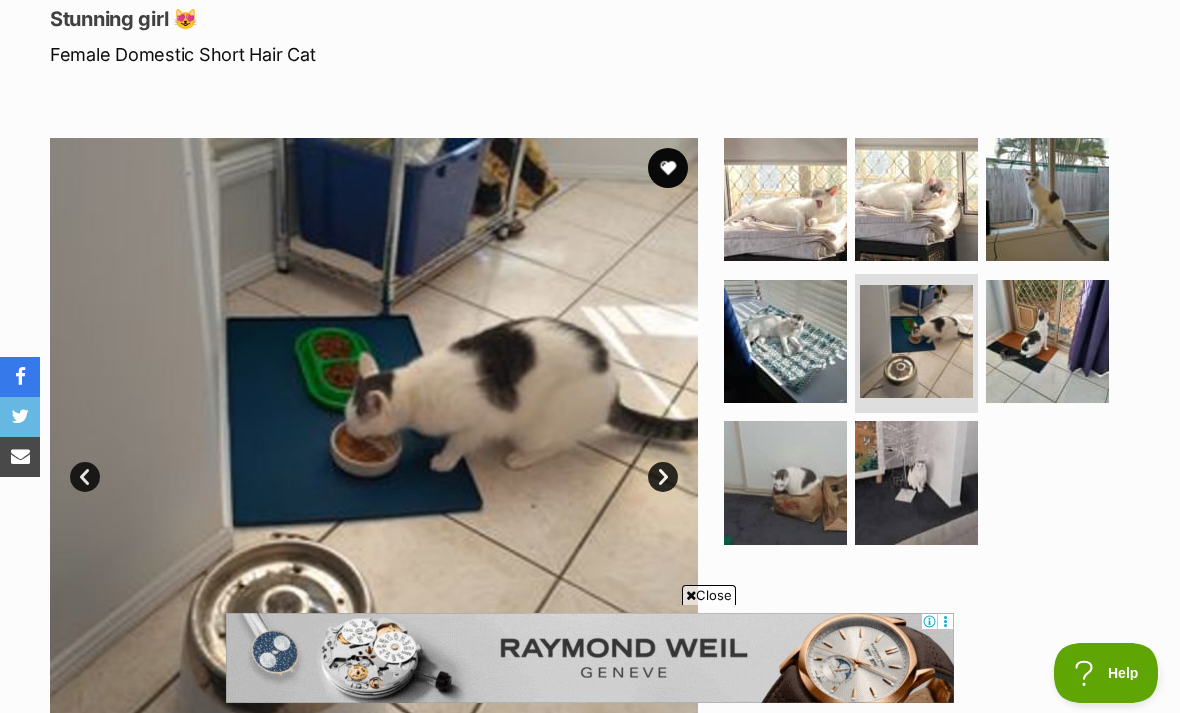 click at bounding box center [1047, 199] 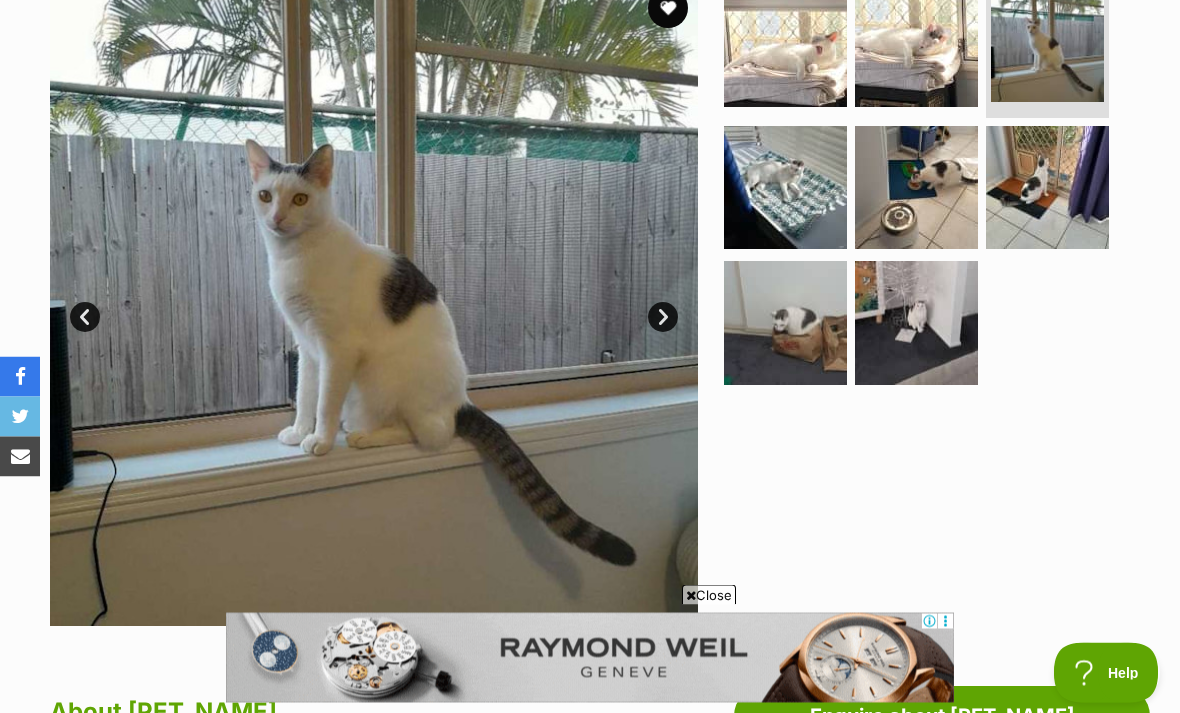 scroll, scrollTop: 442, scrollLeft: 0, axis: vertical 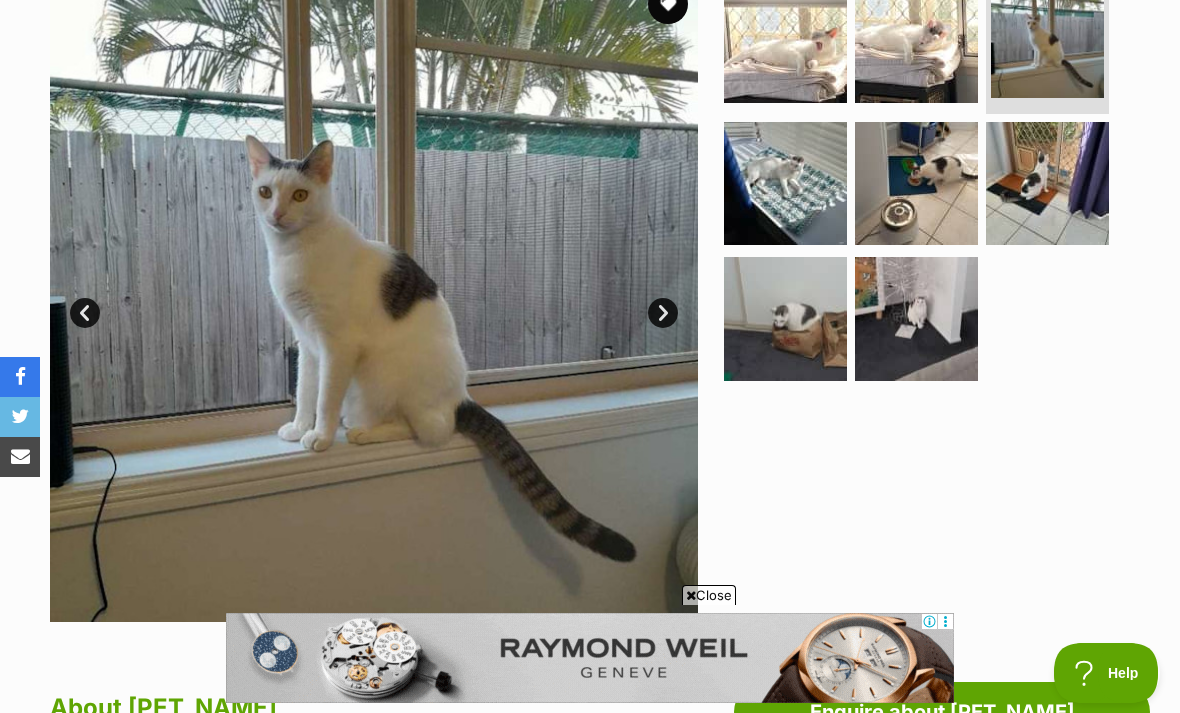 click at bounding box center [916, 318] 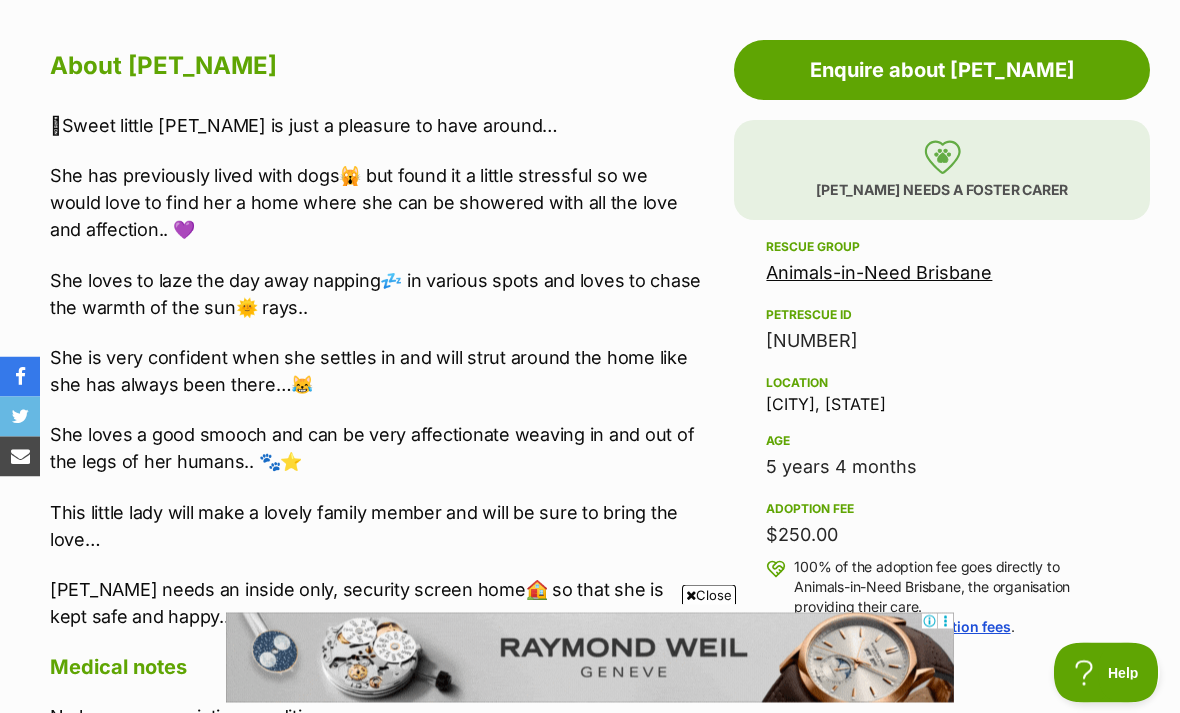 scroll, scrollTop: 1169, scrollLeft: 0, axis: vertical 